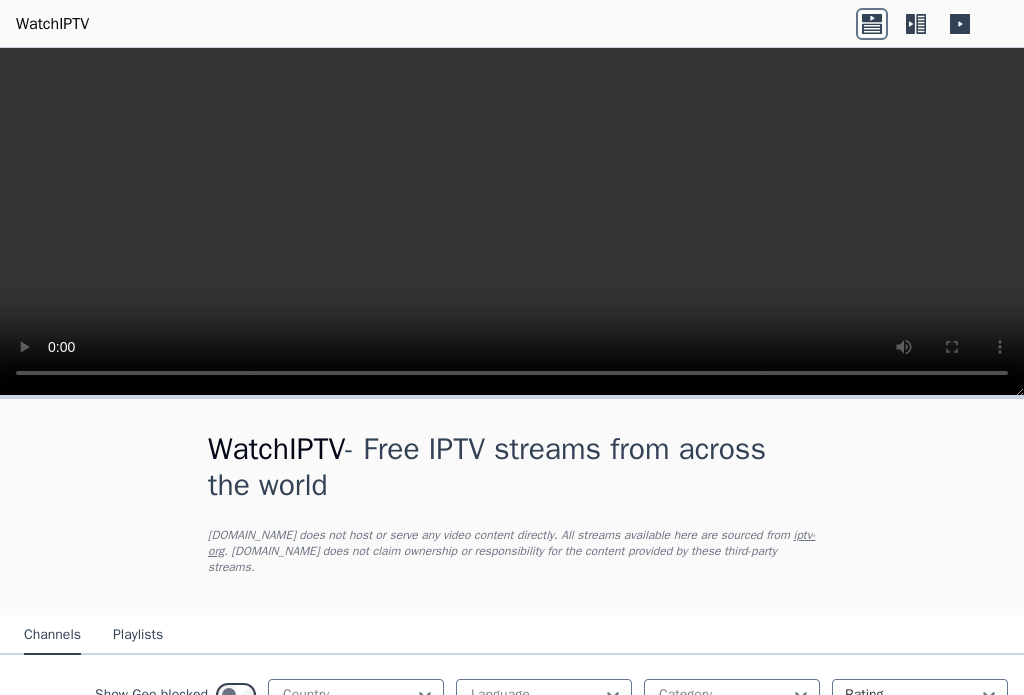 scroll, scrollTop: 0, scrollLeft: 0, axis: both 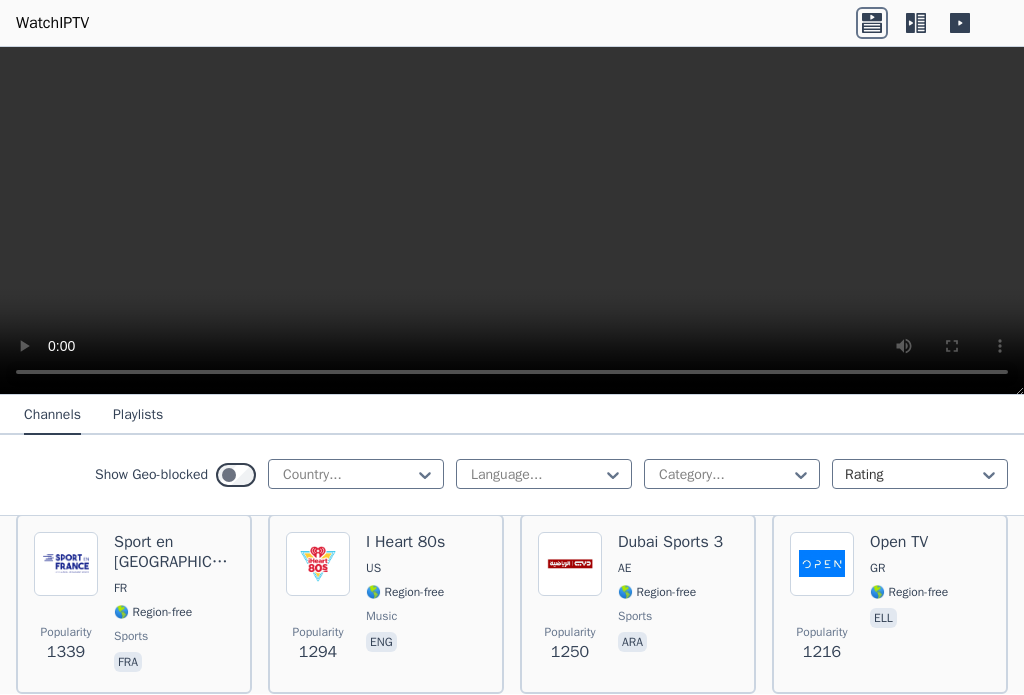 click on "🌎 Region-free" at bounding box center (657, 593) 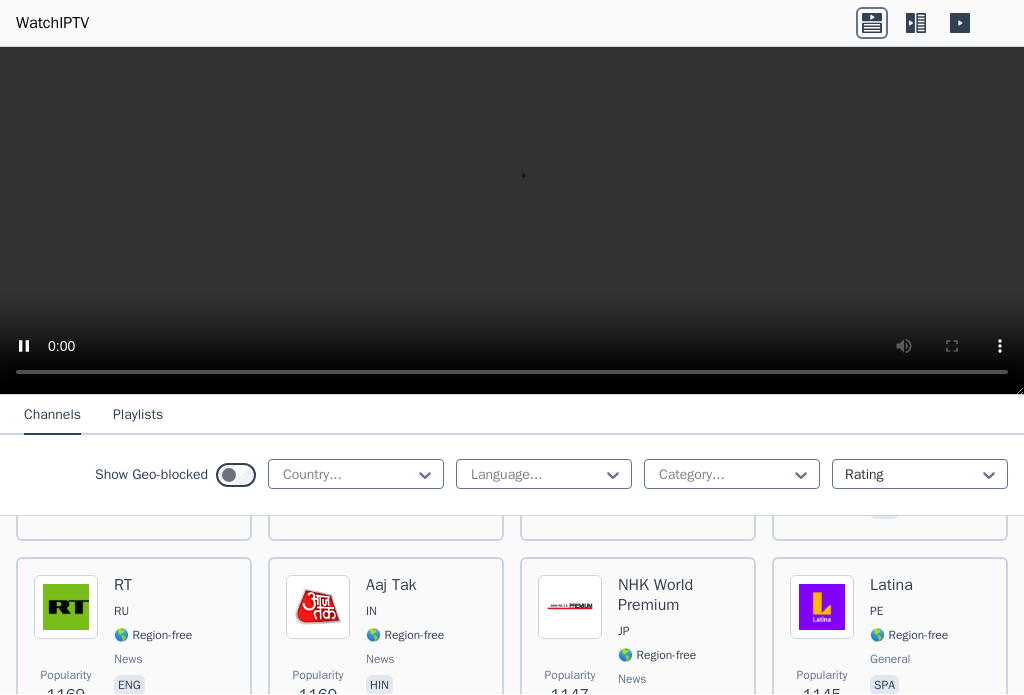 scroll, scrollTop: 2212, scrollLeft: 0, axis: vertical 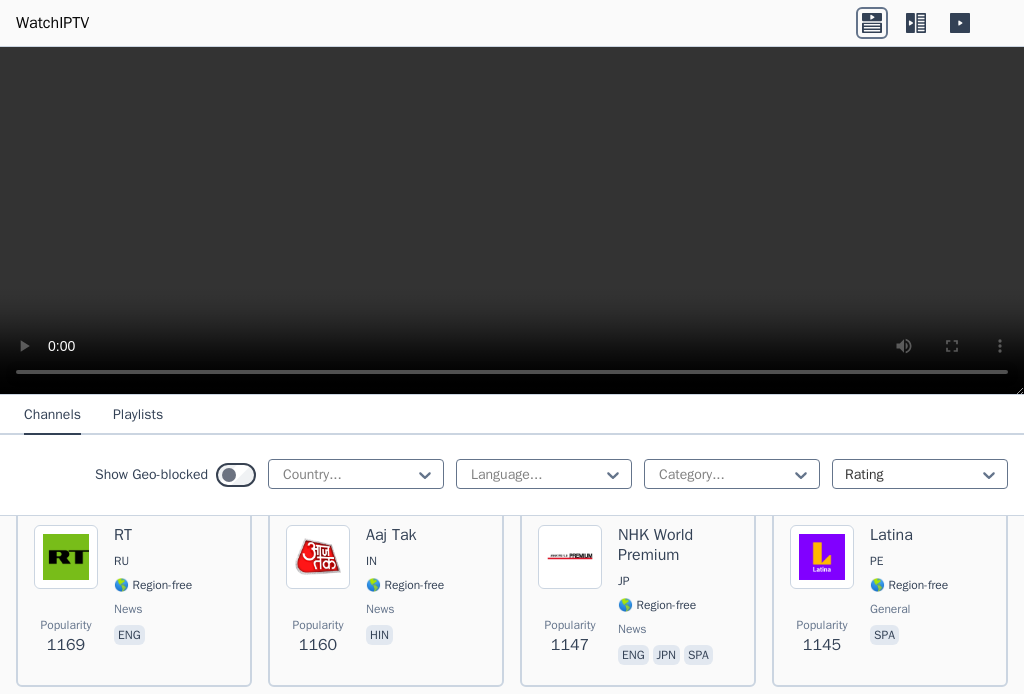 click on "🌎 Region-free" at bounding box center (657, 606) 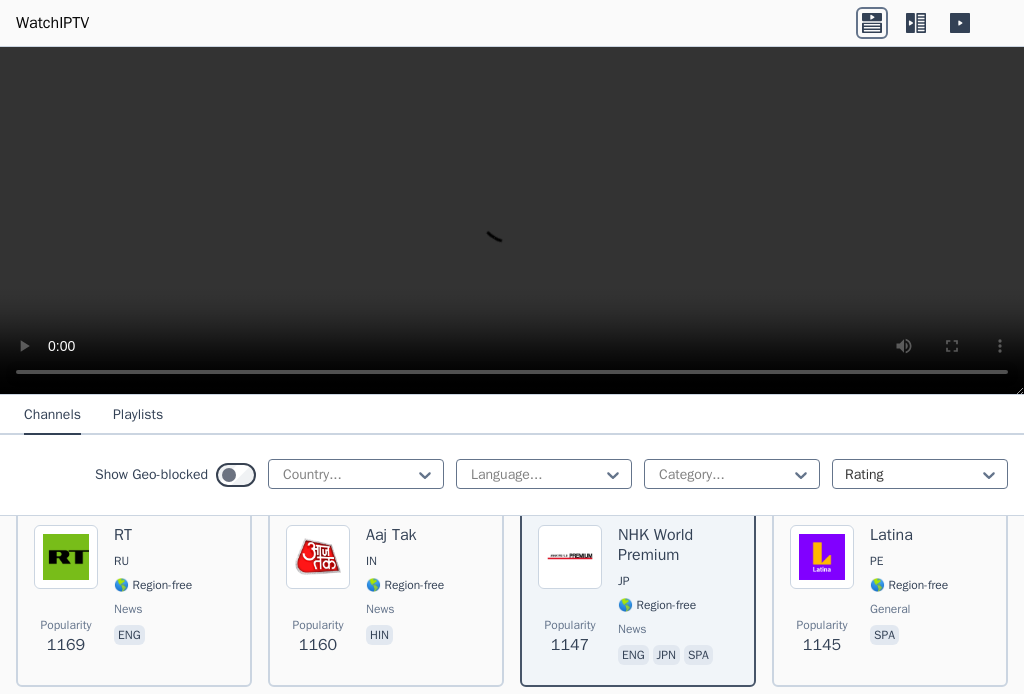 click on "Latina PE 🌎 Region-free general spa" at bounding box center [909, 598] 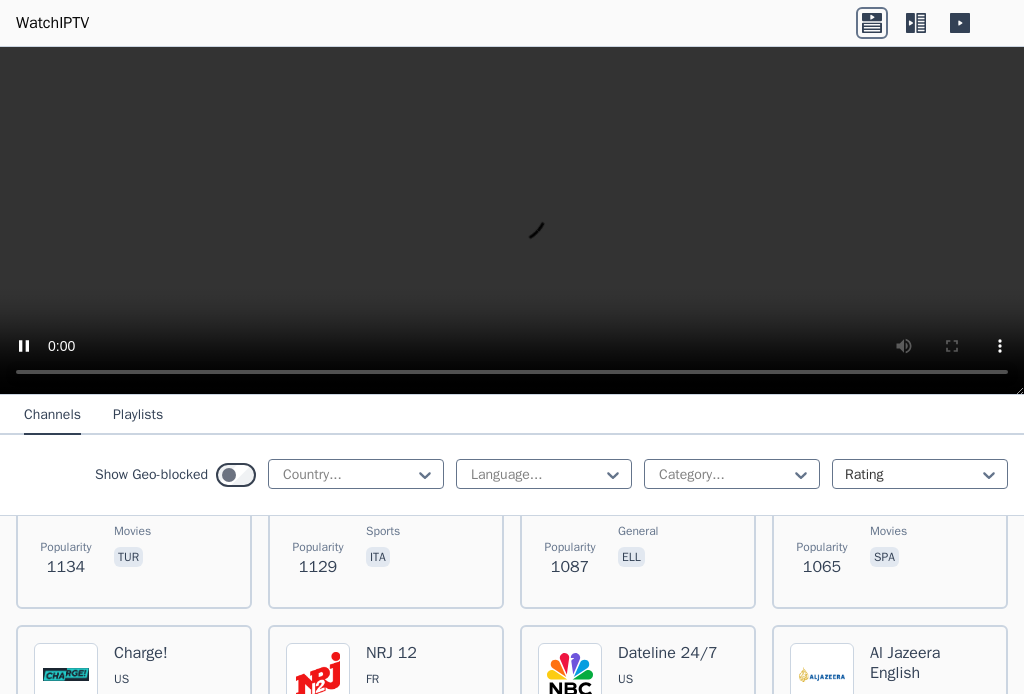 scroll, scrollTop: 2428, scrollLeft: 0, axis: vertical 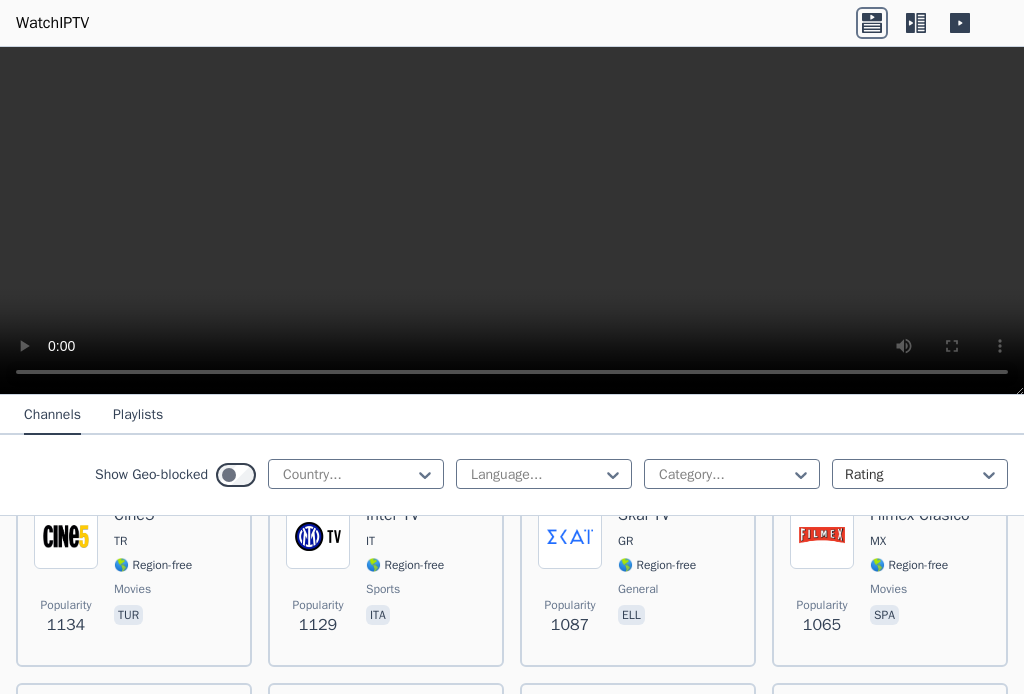 click at bounding box center (512, 222) 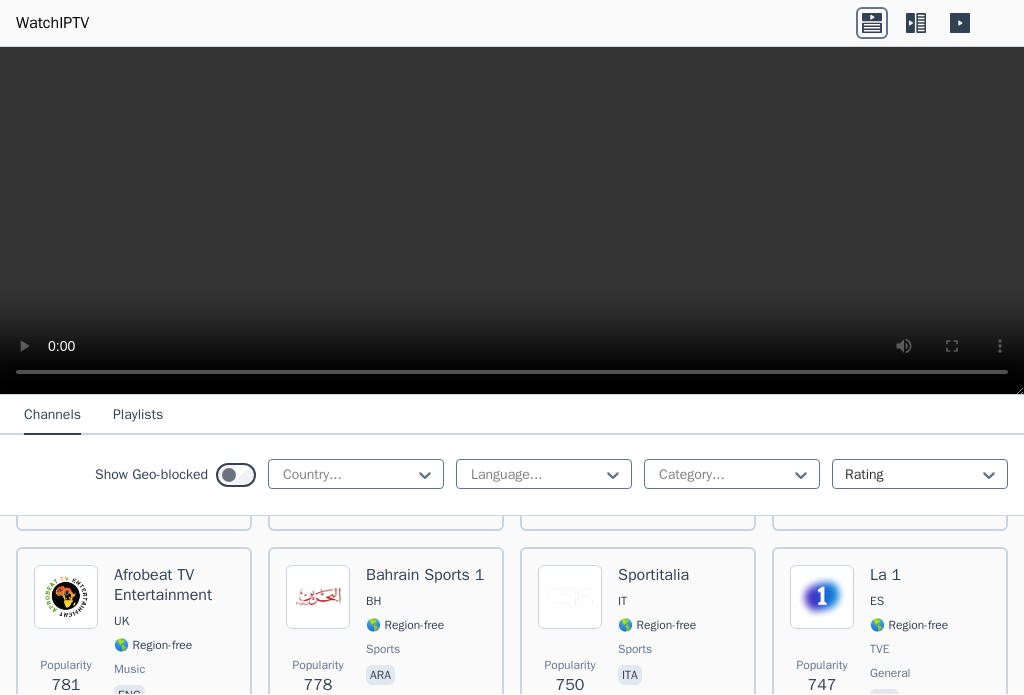 scroll, scrollTop: 3998, scrollLeft: 0, axis: vertical 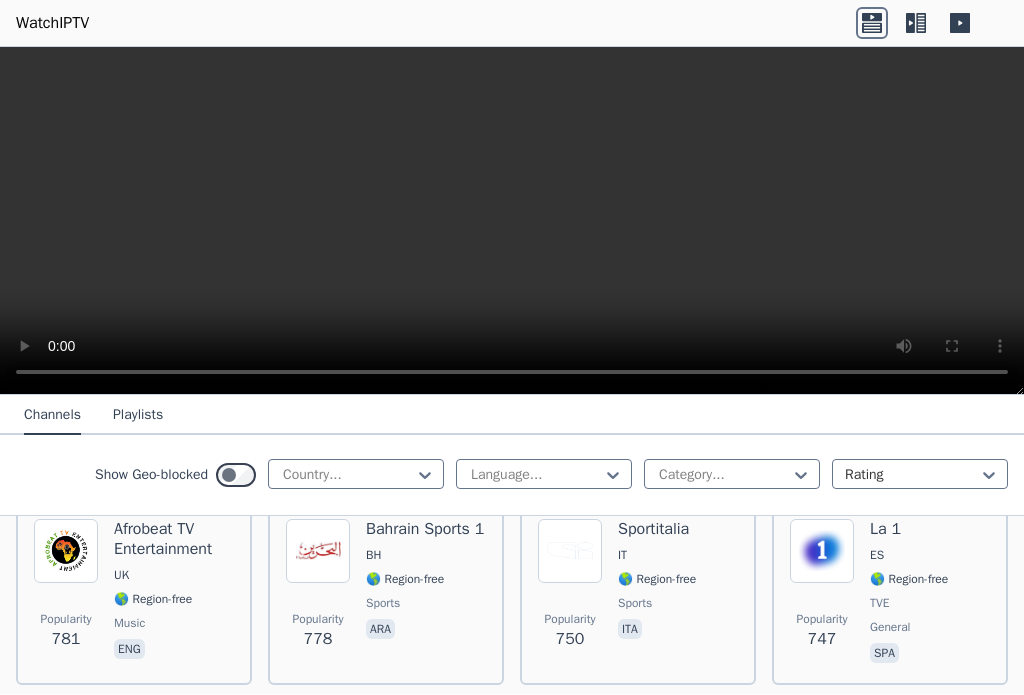click at bounding box center (512, 222) 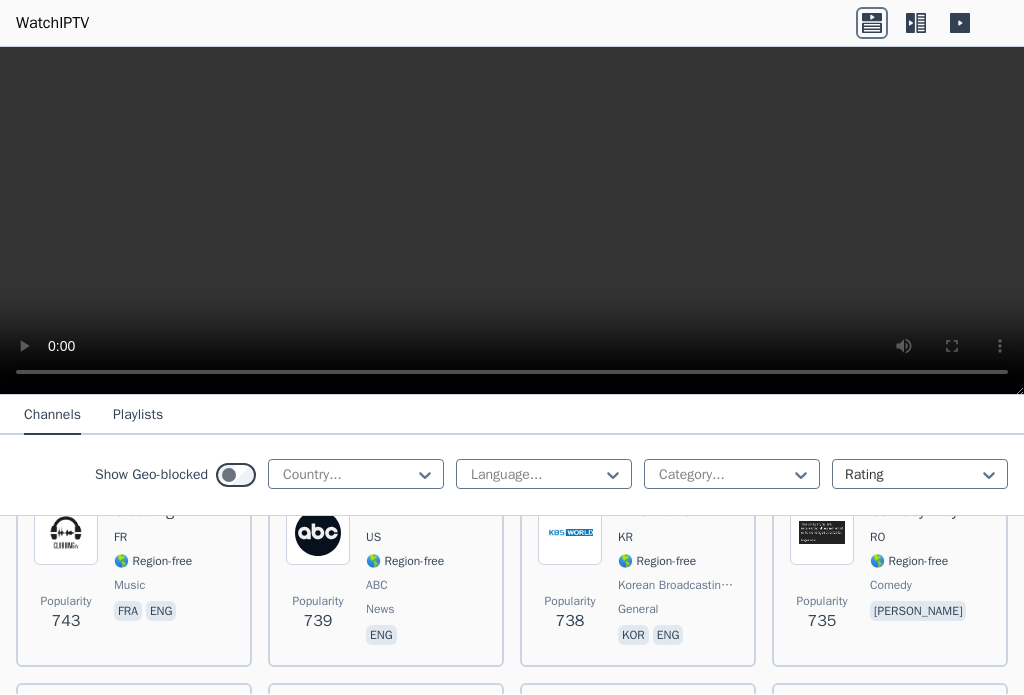 scroll, scrollTop: 4212, scrollLeft: 0, axis: vertical 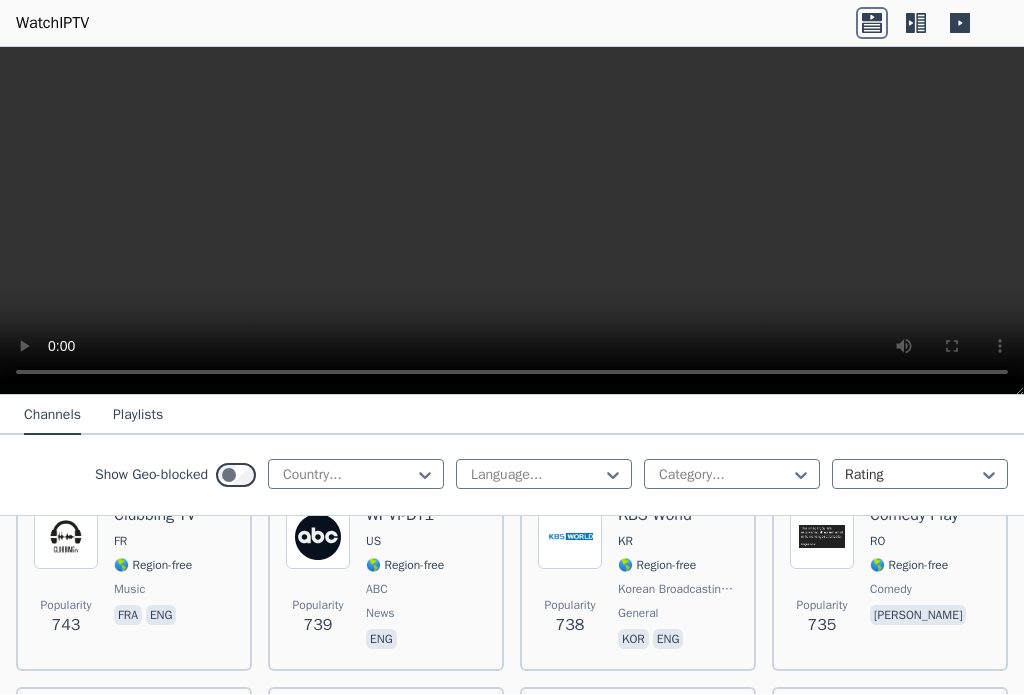 click on "Comedy Play RO 🌎 Region-free comedy [PERSON_NAME]" at bounding box center [920, 580] 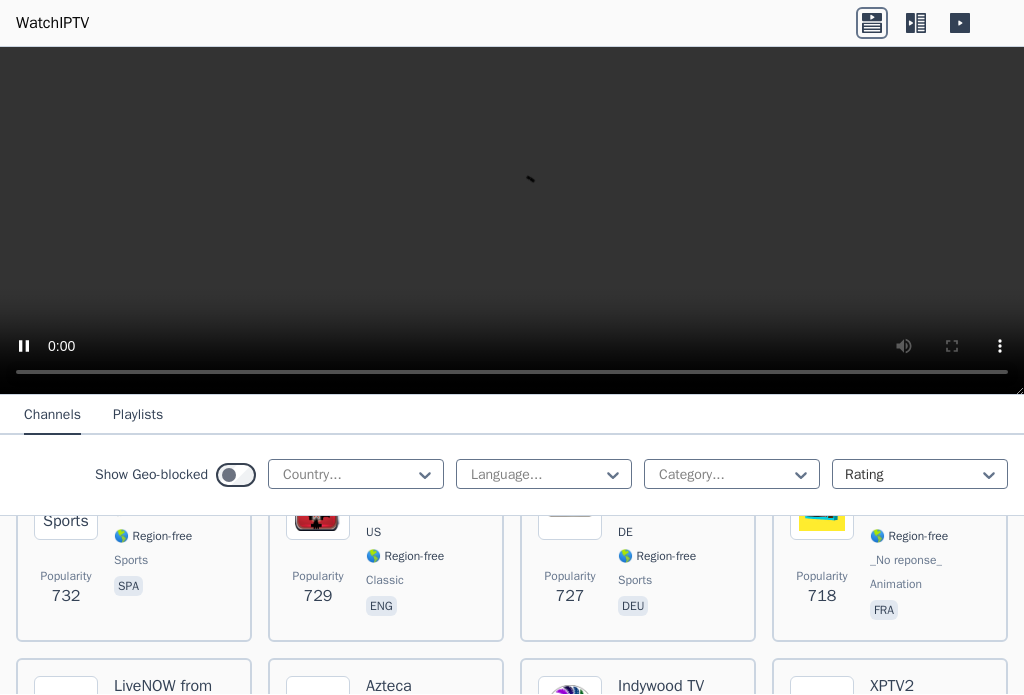 scroll, scrollTop: 4428, scrollLeft: 0, axis: vertical 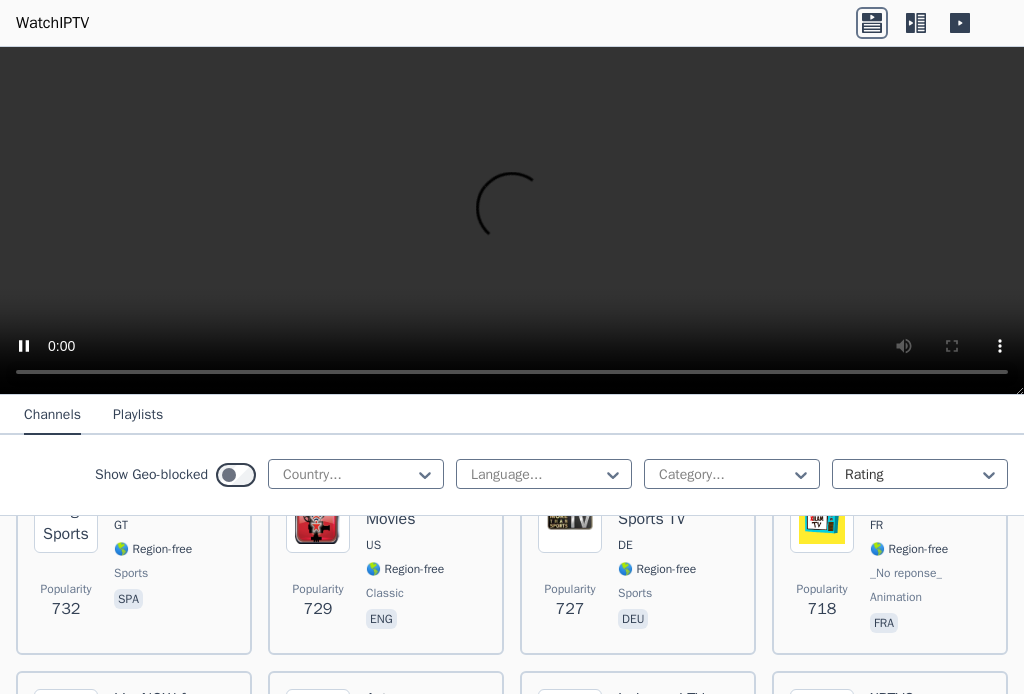 click on "XilamTV FR 🌎 Region-free _No reponse_ animation fra" at bounding box center (909, 564) 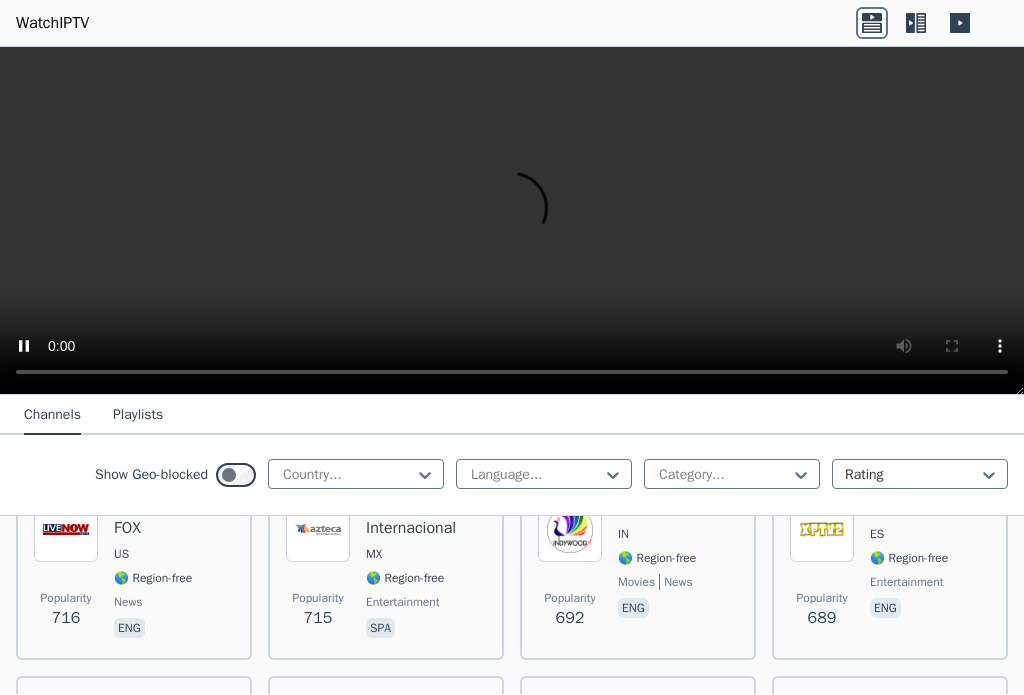 scroll, scrollTop: 4605, scrollLeft: 0, axis: vertical 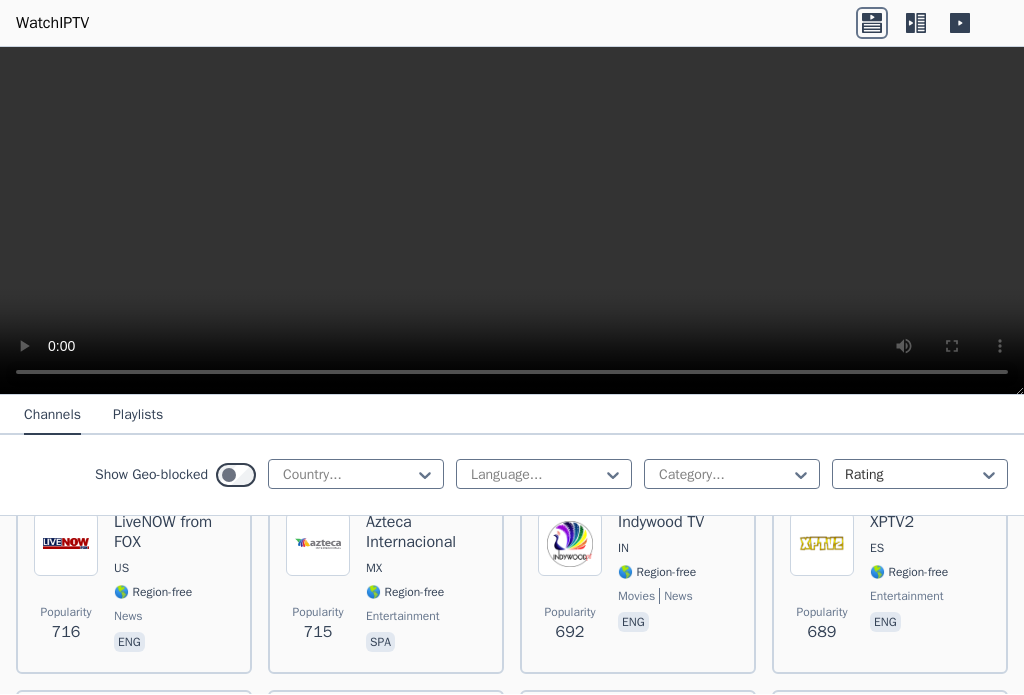 click on "🌎 Region-free" at bounding box center (909, 573) 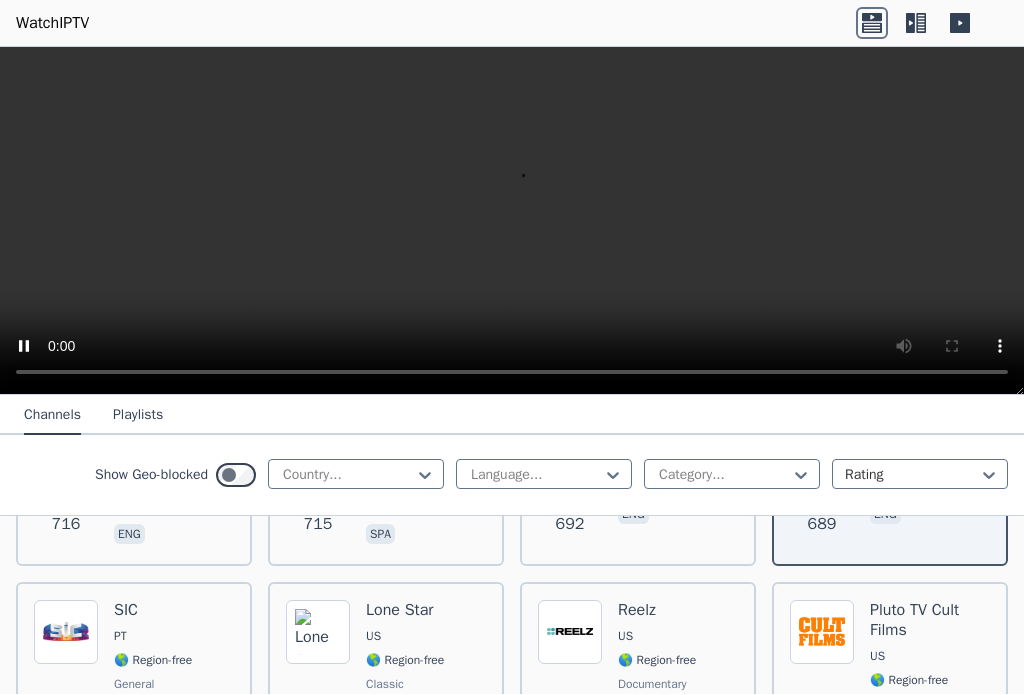 scroll, scrollTop: 4829, scrollLeft: 0, axis: vertical 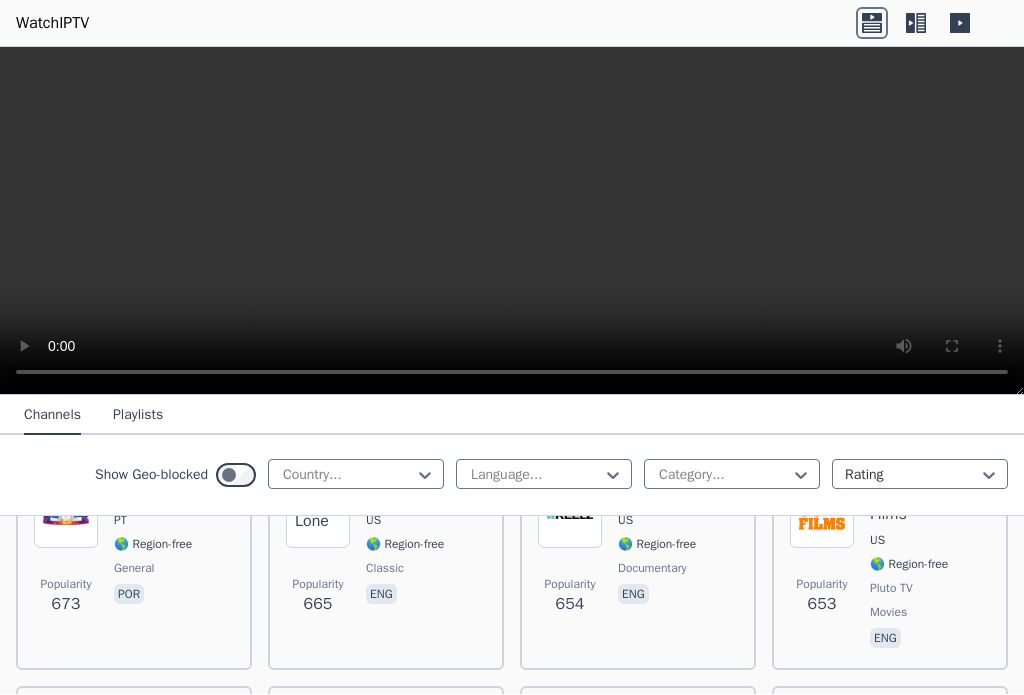 click on "Pluto TV Cult Films" at bounding box center [930, 505] 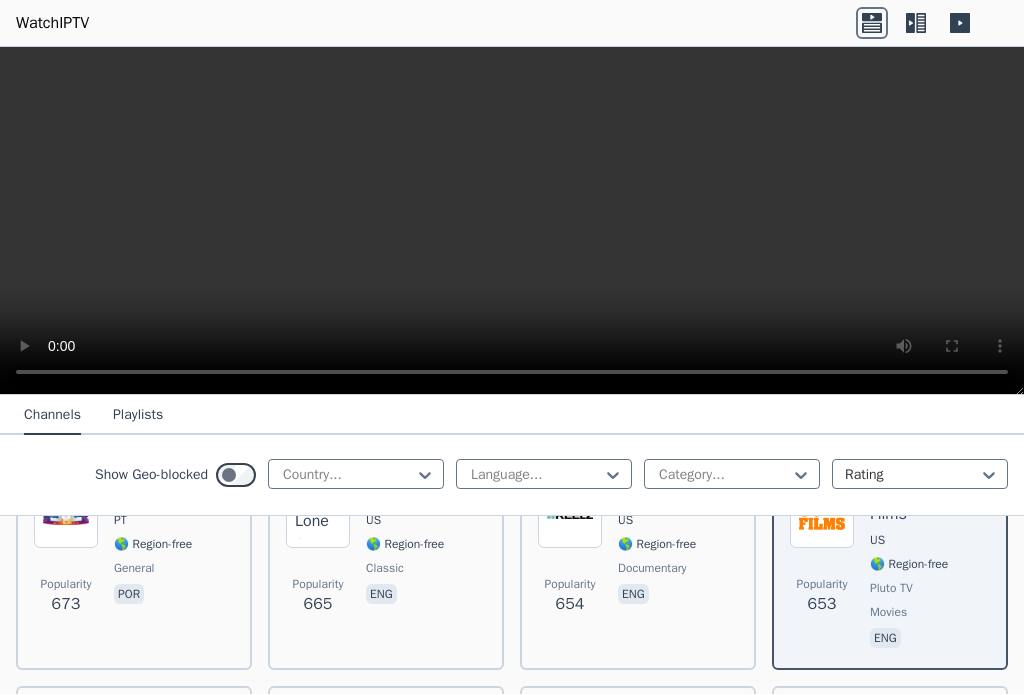 click on "🌎 Region-free" at bounding box center (153, 545) 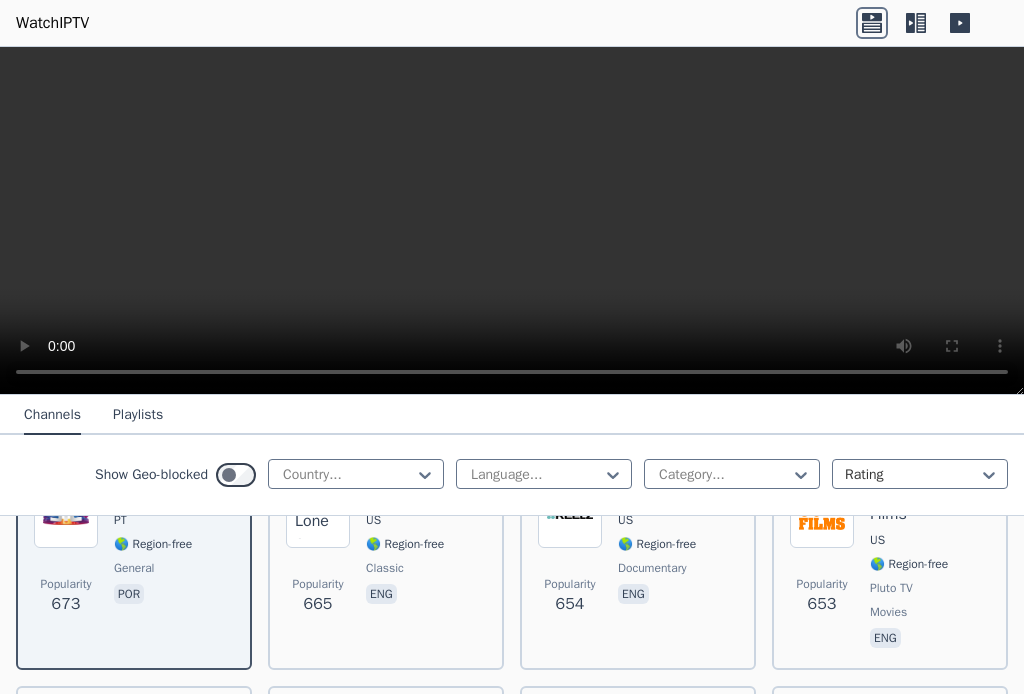 click on "US" at bounding box center (930, 541) 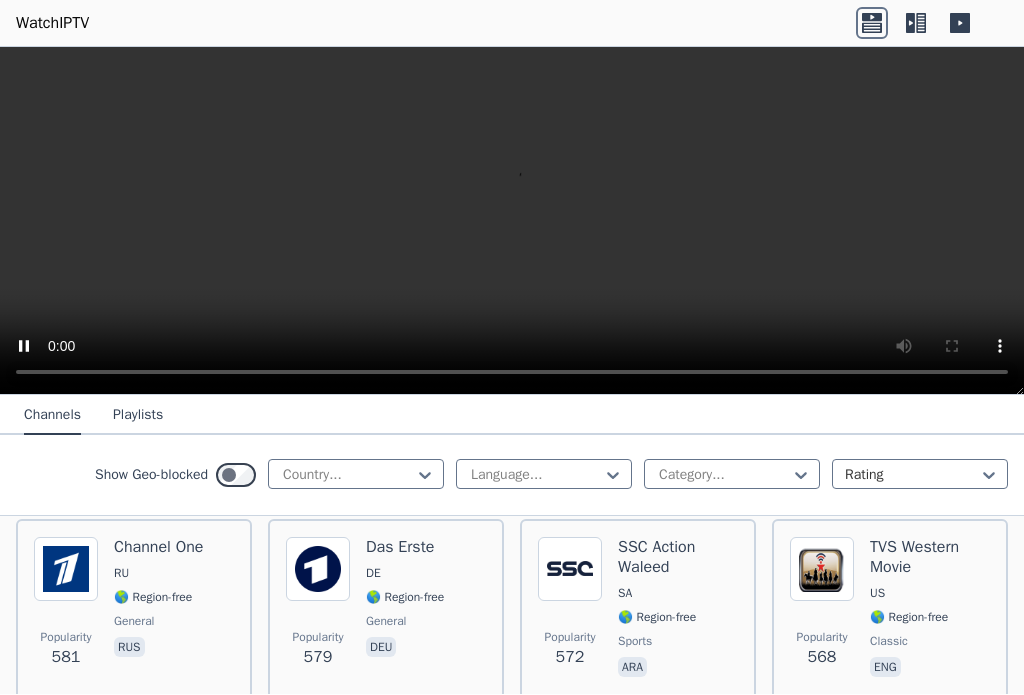 scroll, scrollTop: 5626, scrollLeft: 0, axis: vertical 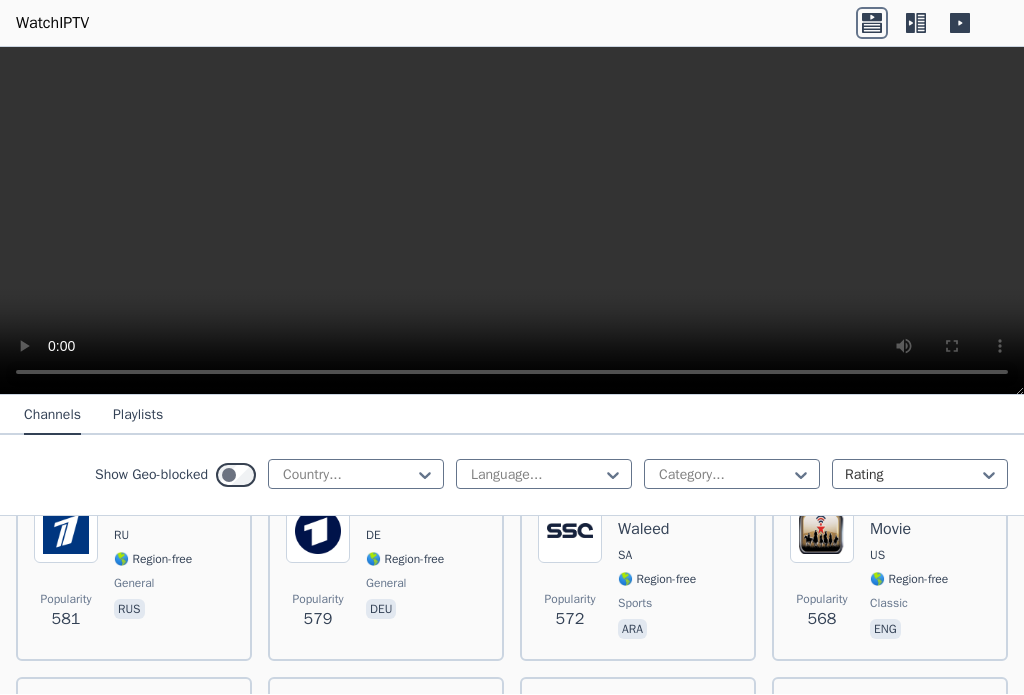 click on "Channel One RU 🌎 Region-free general rus" at bounding box center (158, 572) 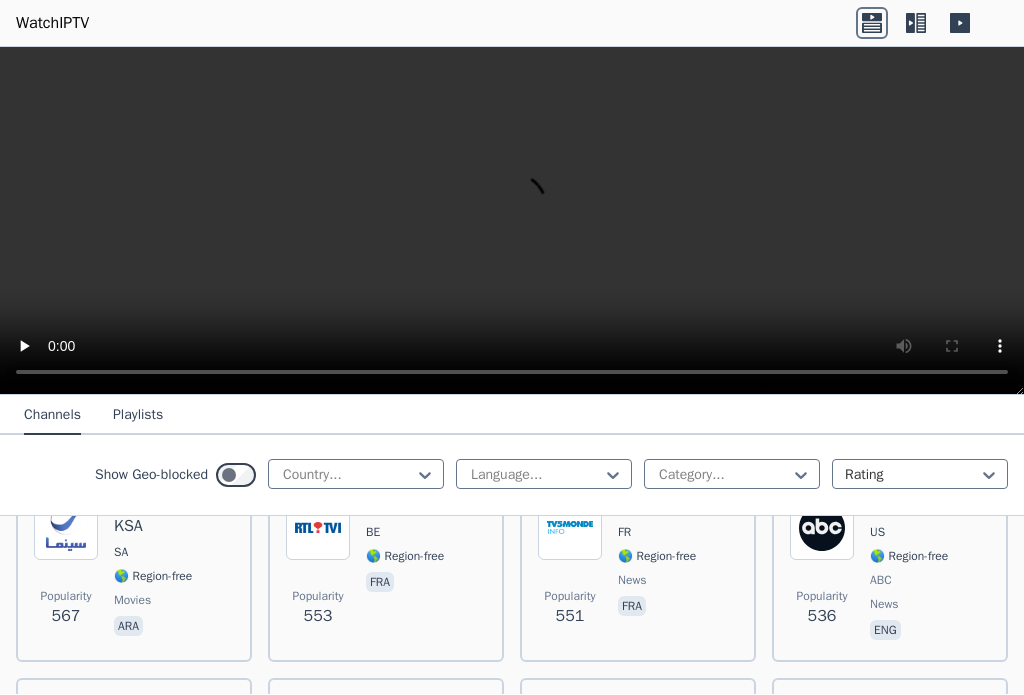 scroll, scrollTop: 5826, scrollLeft: 0, axis: vertical 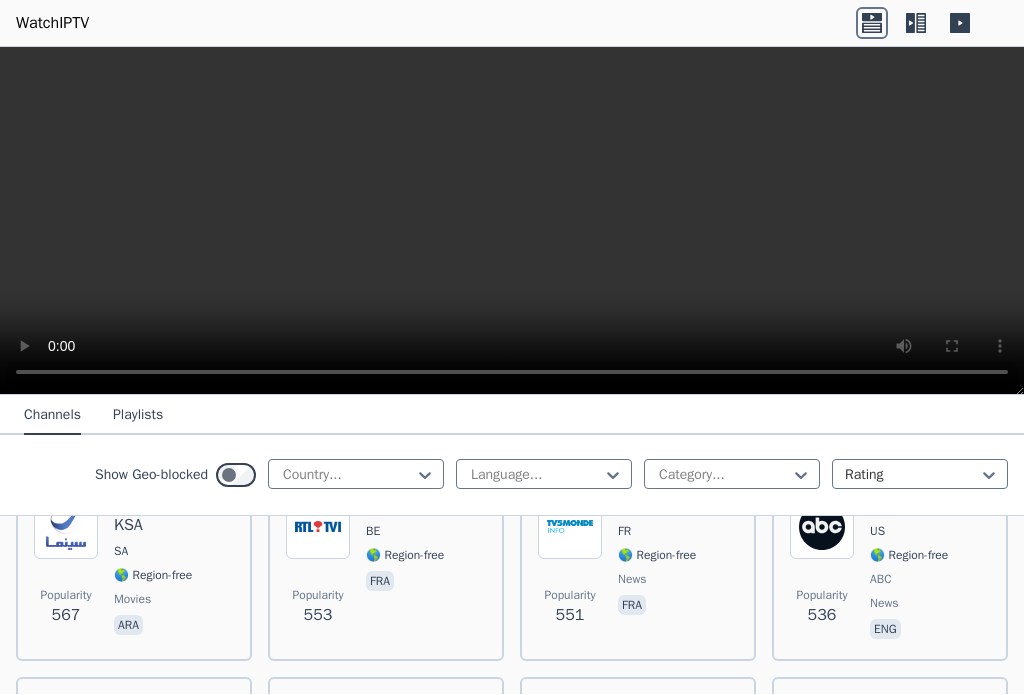 click on "🌎 Region-free" at bounding box center [405, 556] 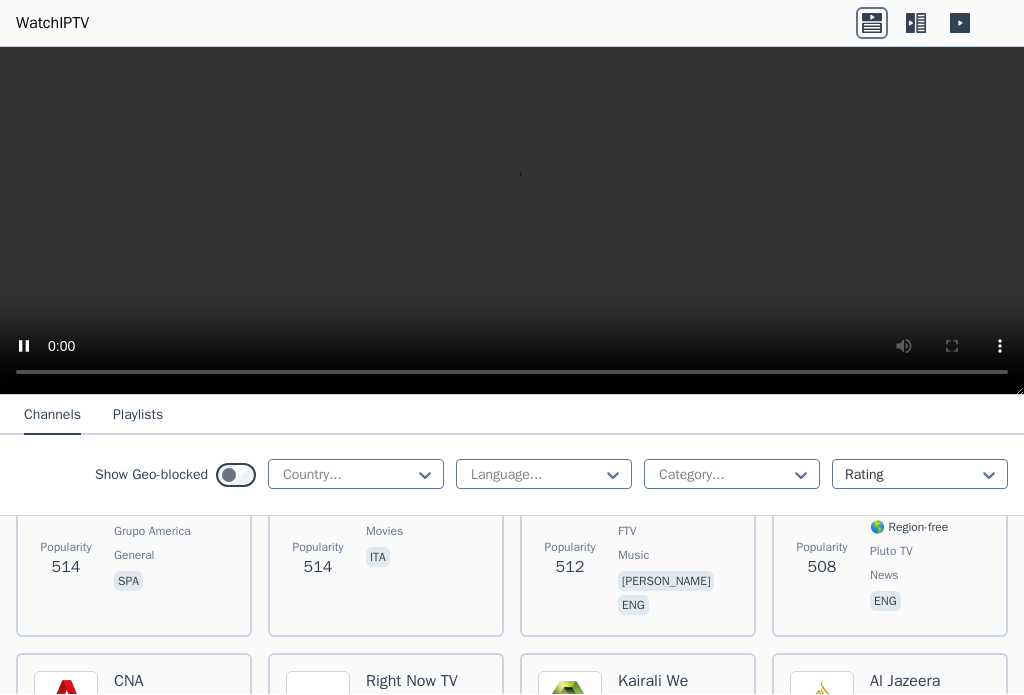 scroll, scrollTop: 6520, scrollLeft: 0, axis: vertical 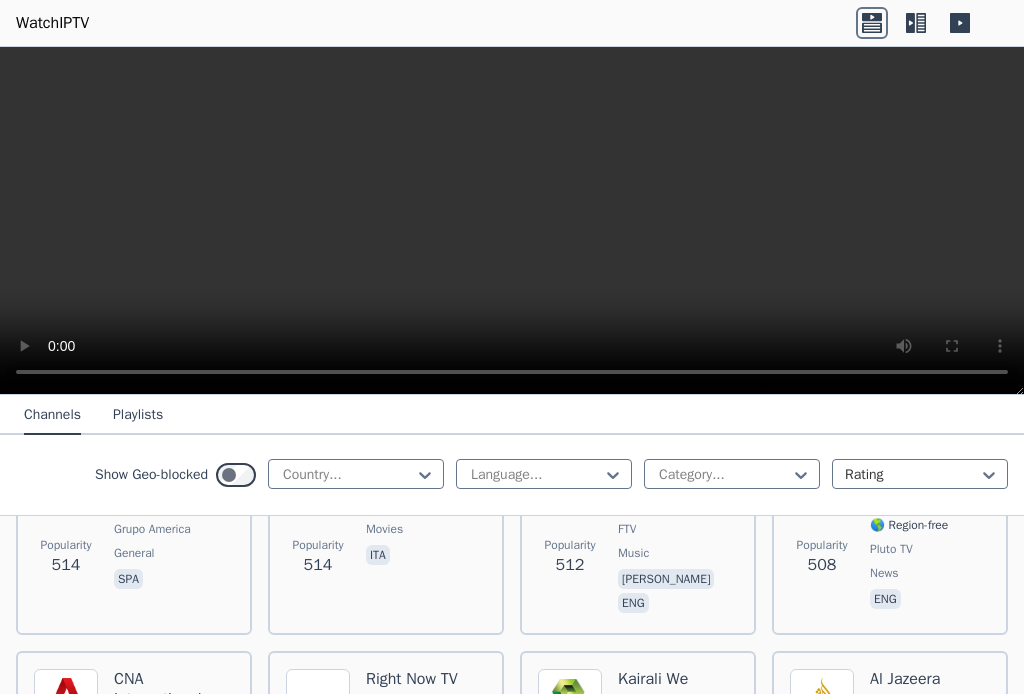 click on "🌎 Region-free" at bounding box center [405, 506] 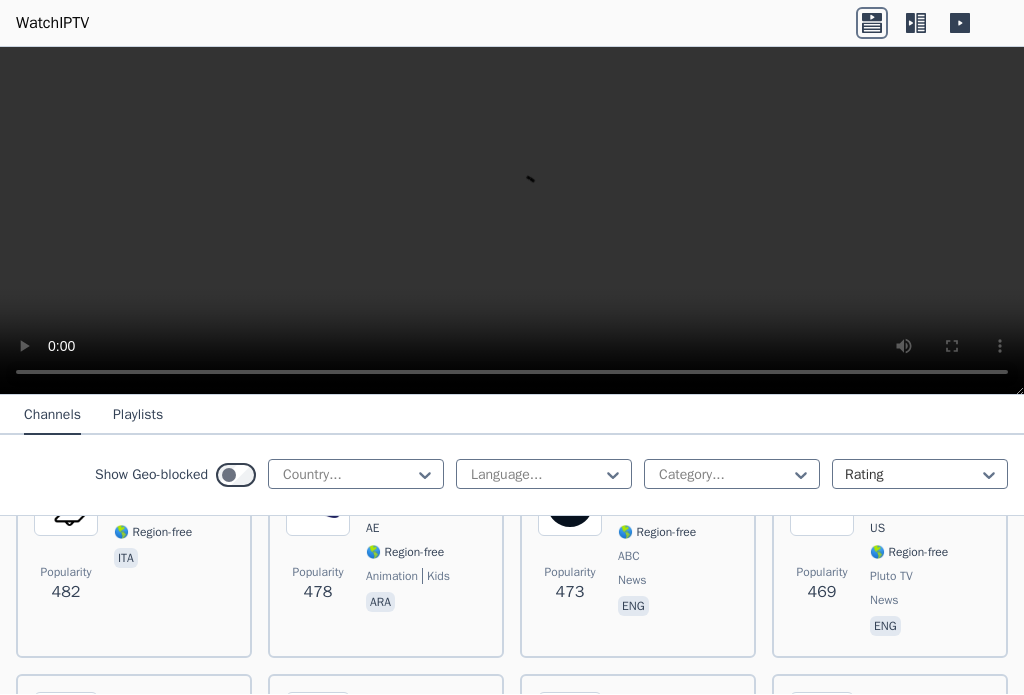 scroll, scrollTop: 6979, scrollLeft: 0, axis: vertical 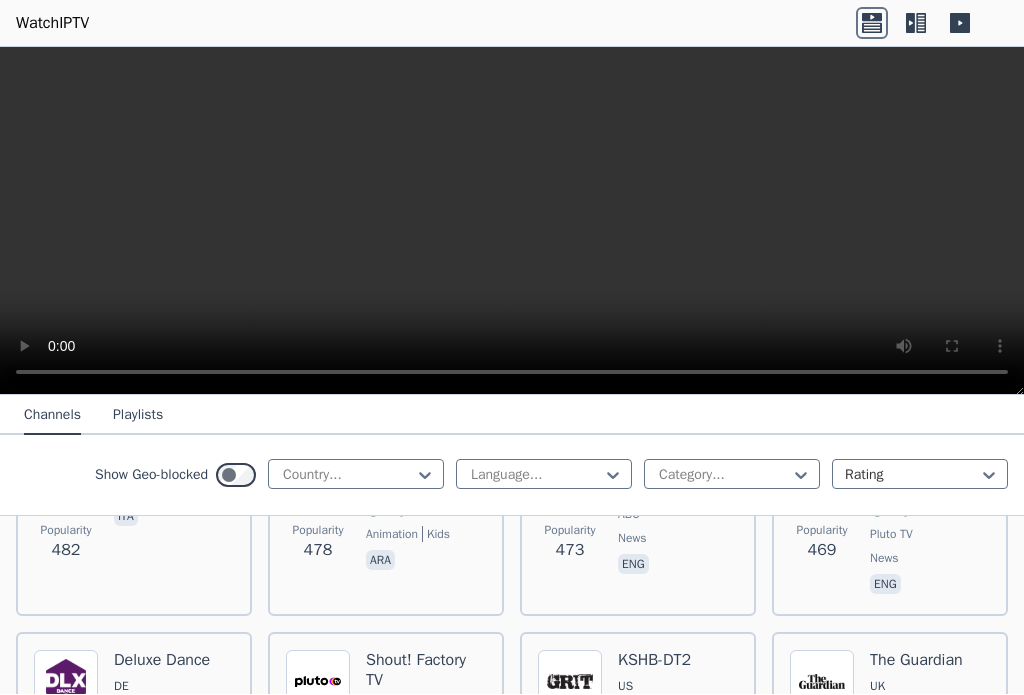 click on "🌎 Region-free" at bounding box center [153, 491] 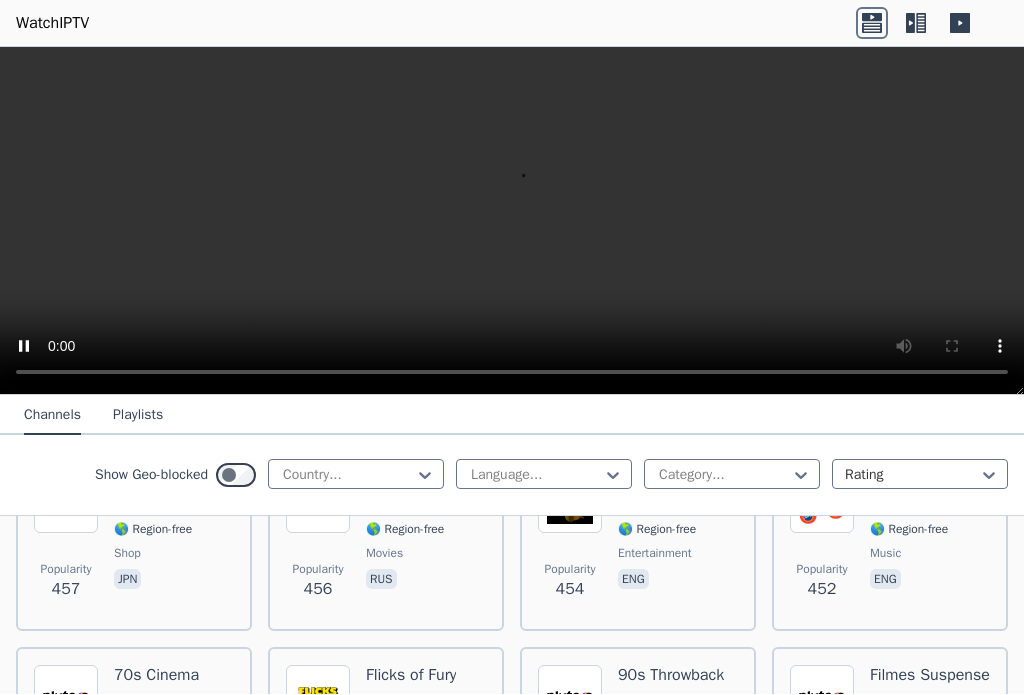 scroll, scrollTop: 7381, scrollLeft: 0, axis: vertical 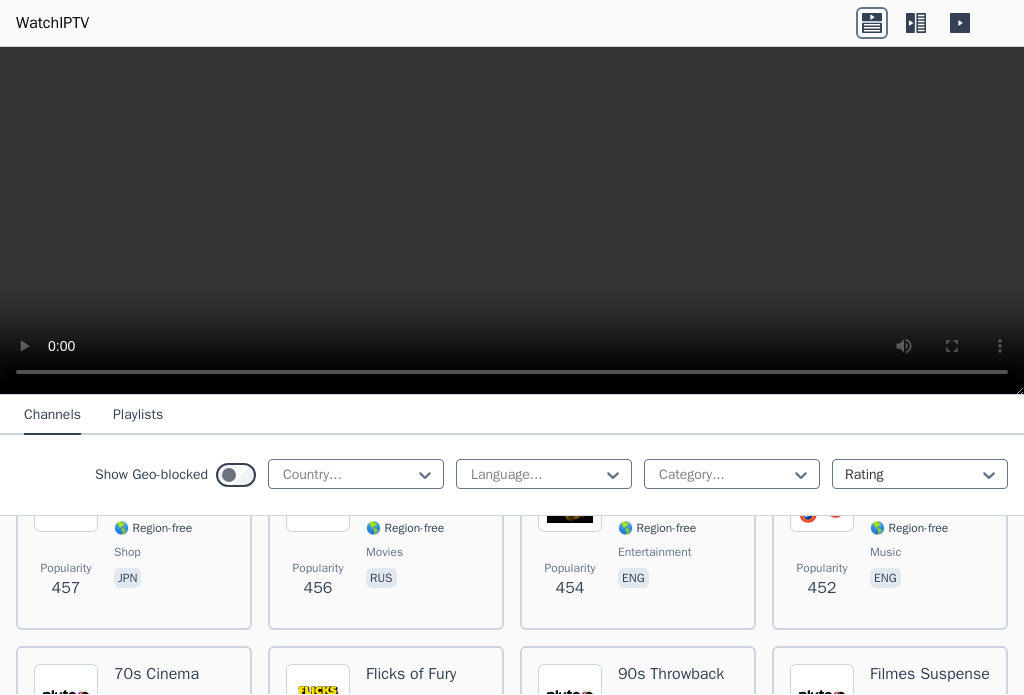 click on "🌎 Region-free" at bounding box center [657, 529] 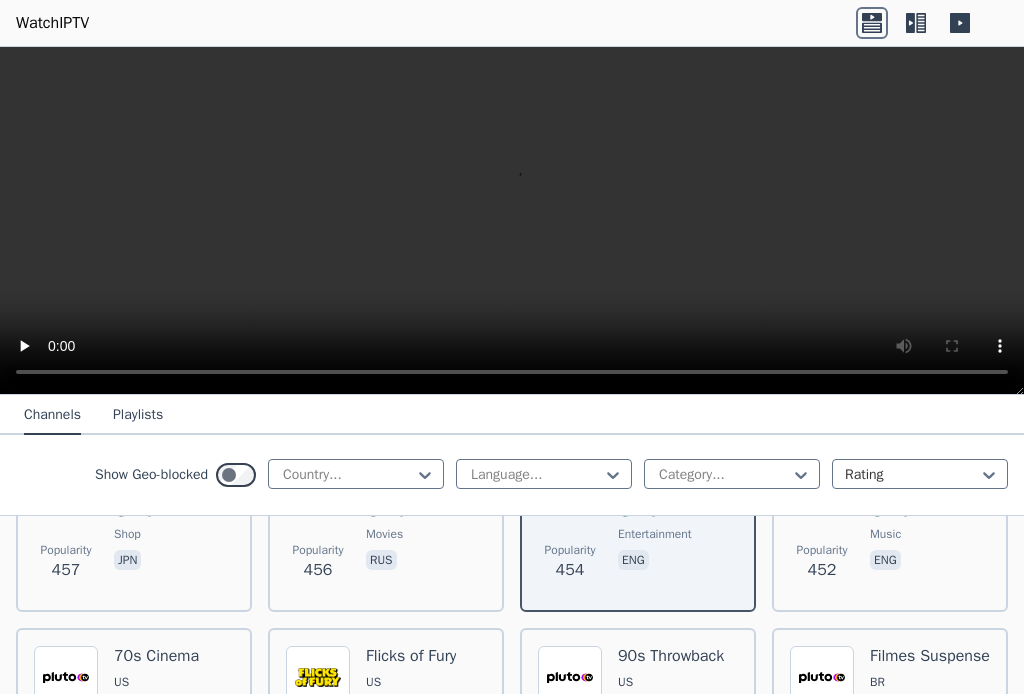 scroll, scrollTop: 7397, scrollLeft: 0, axis: vertical 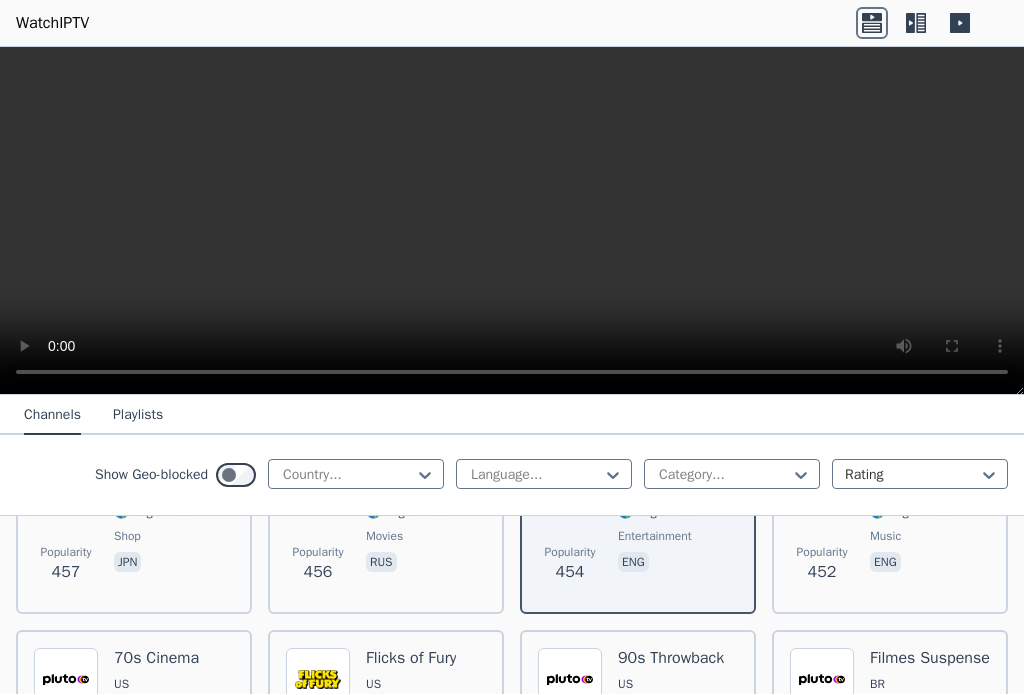 click on "RU" at bounding box center (405, 489) 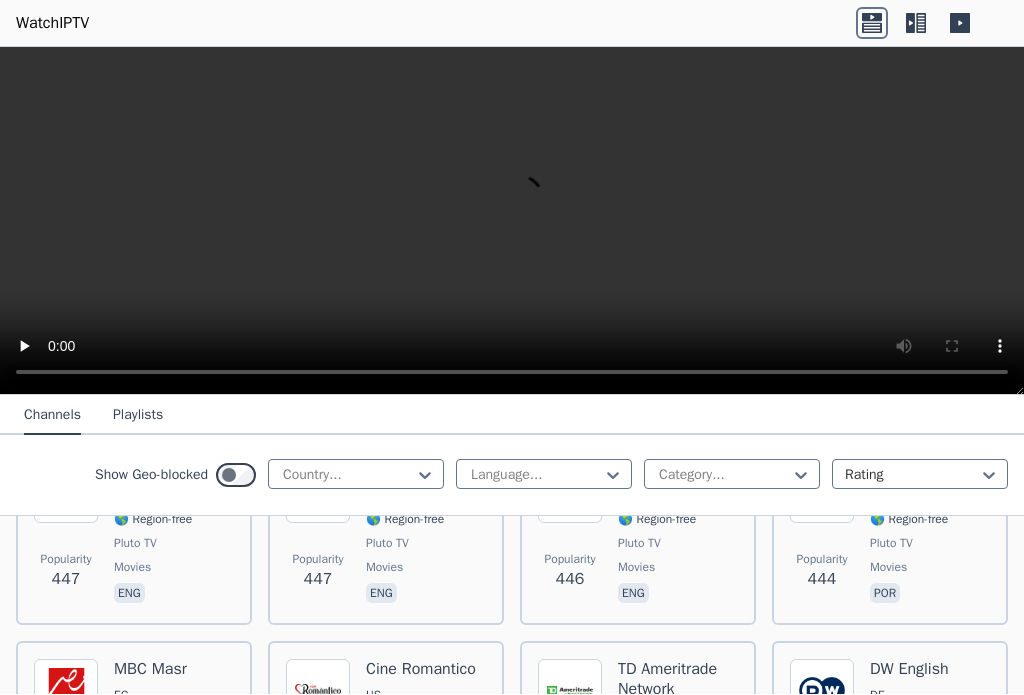 scroll, scrollTop: 7587, scrollLeft: 0, axis: vertical 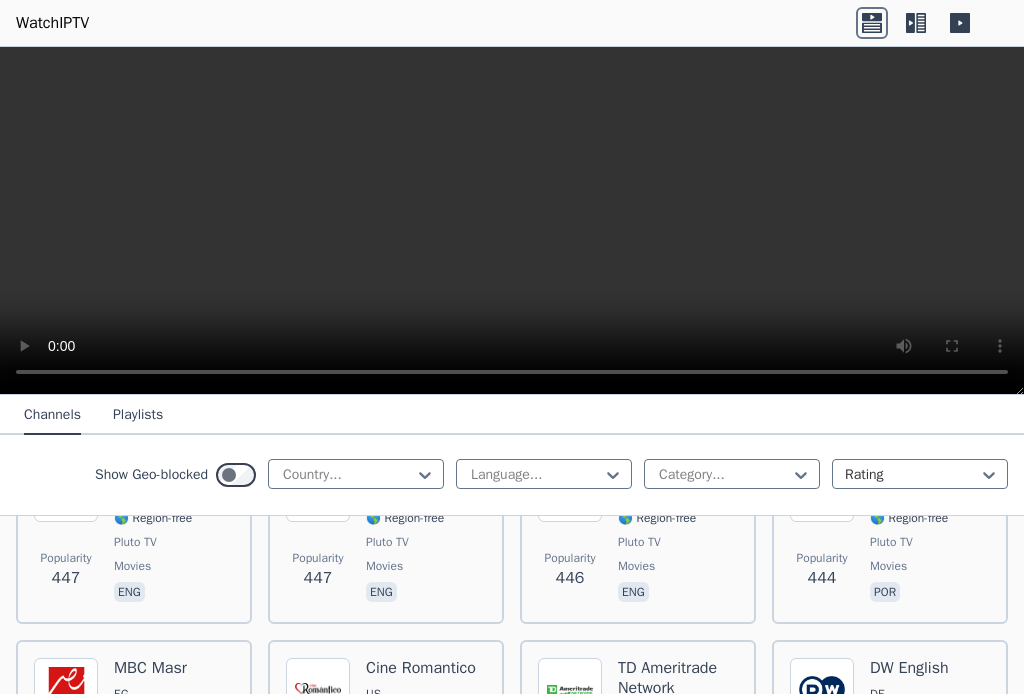 click on "BR" at bounding box center [930, 495] 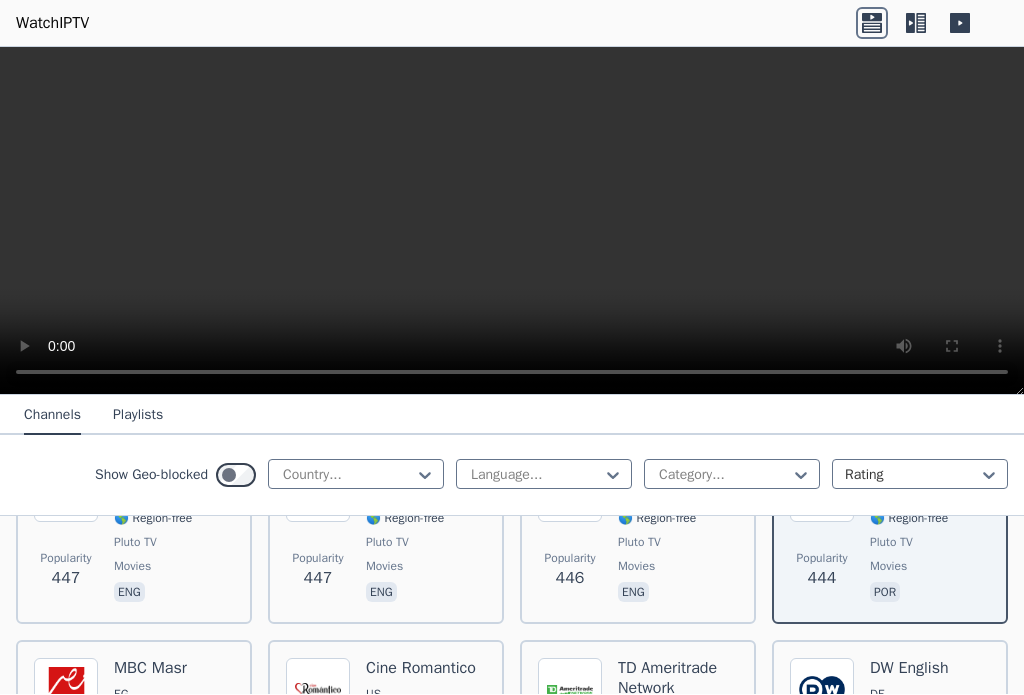 click on "70s Cinema US 🌎 Region-free Pluto TV movies eng" at bounding box center [156, 533] 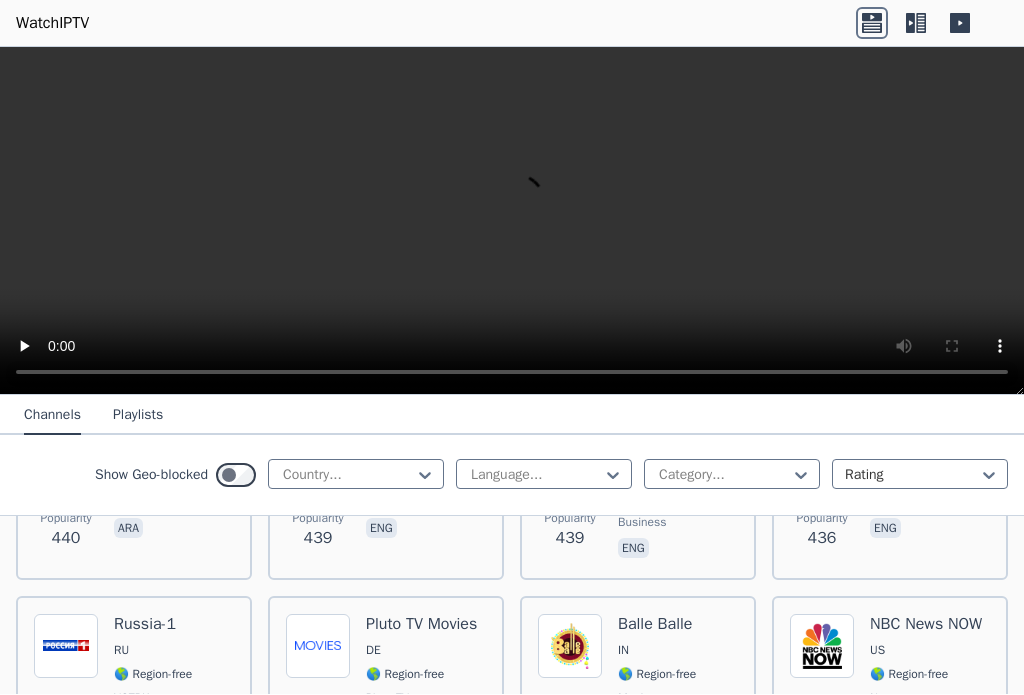 scroll, scrollTop: 7828, scrollLeft: 0, axis: vertical 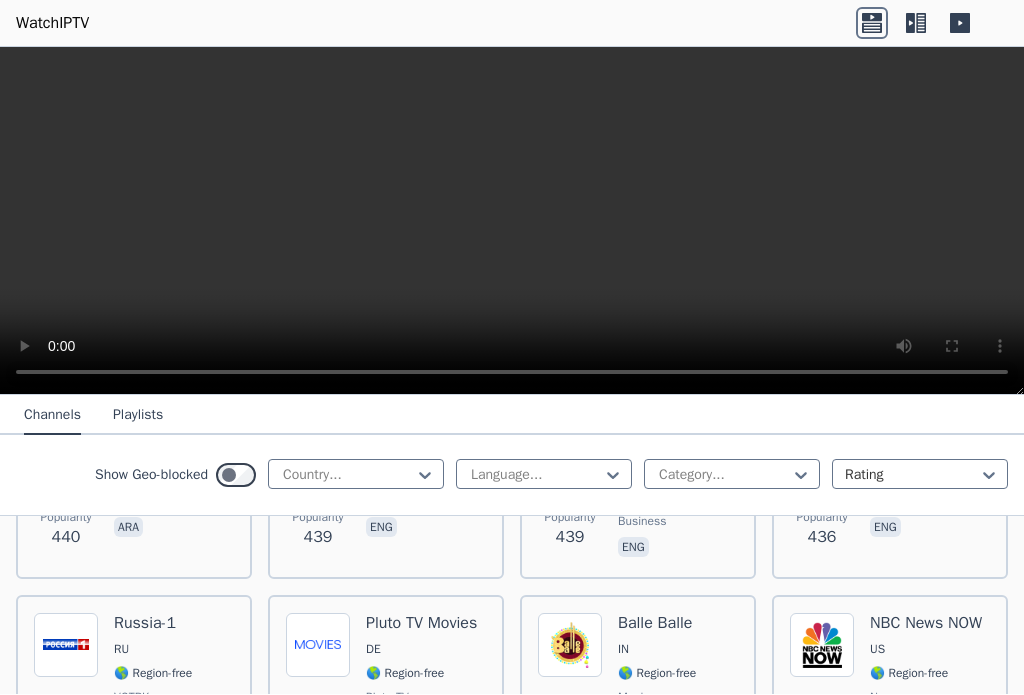 click on "🌎 Region-free" at bounding box center (405, 478) 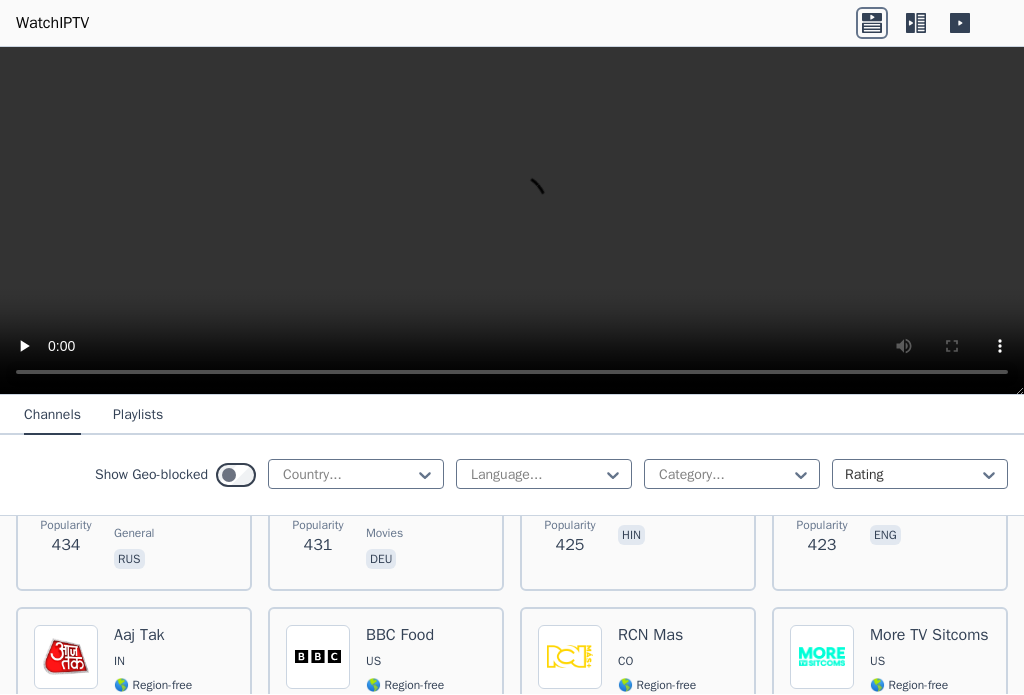 scroll, scrollTop: 8014, scrollLeft: 0, axis: vertical 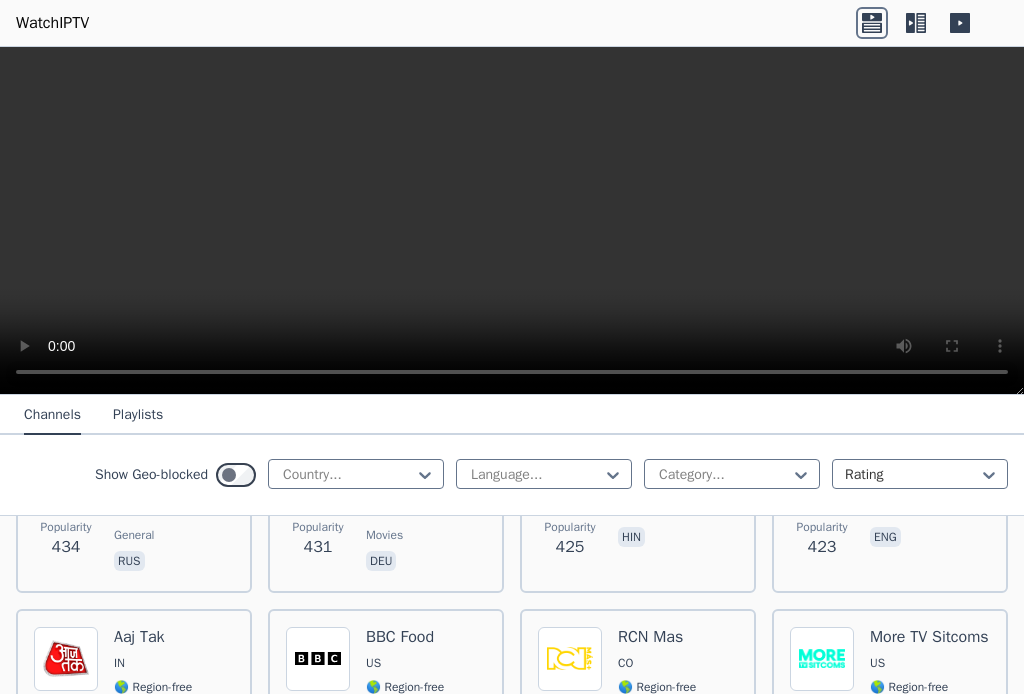 click on "Pluto TV Movies DE 🌎 Region-free Pluto TV movies deu" at bounding box center [421, 502] 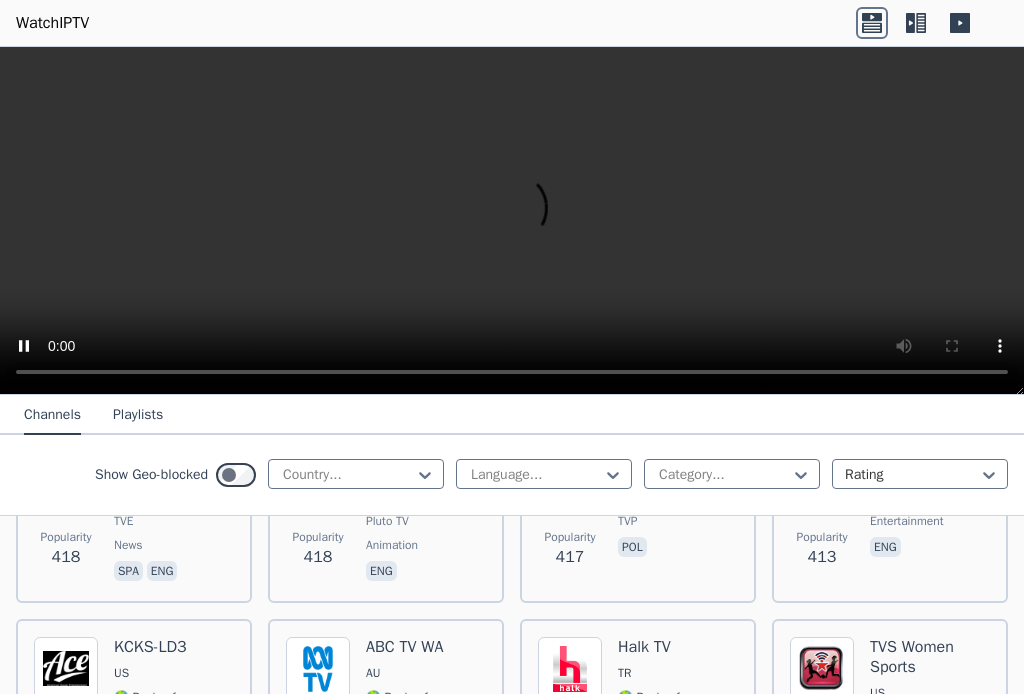 scroll, scrollTop: 8444, scrollLeft: 0, axis: vertical 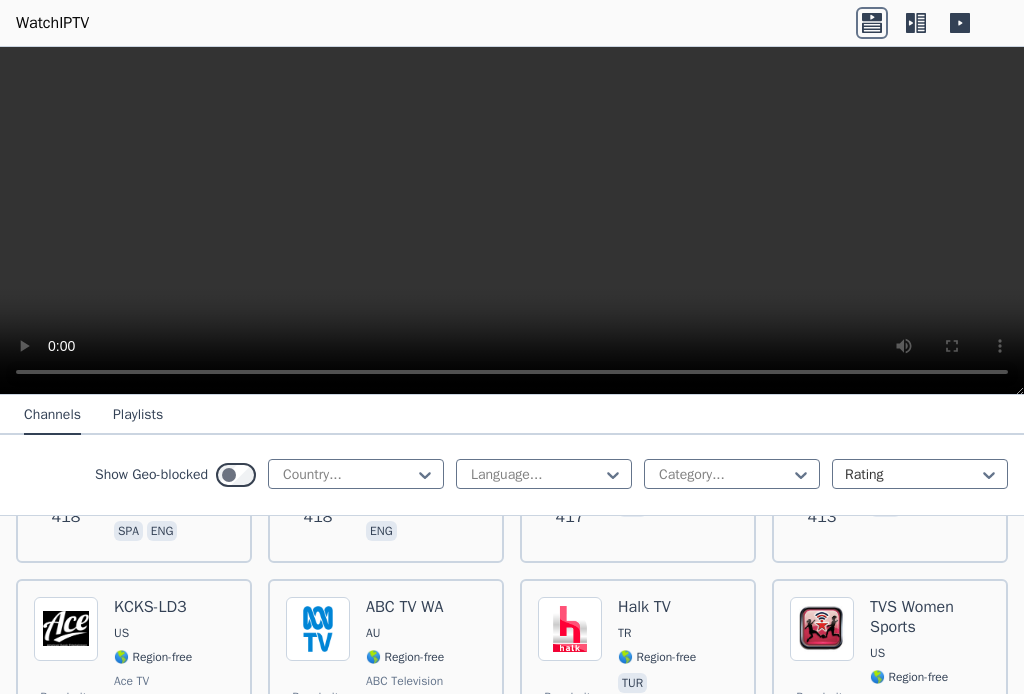 click on "🌎 Region-free" at bounding box center [405, 458] 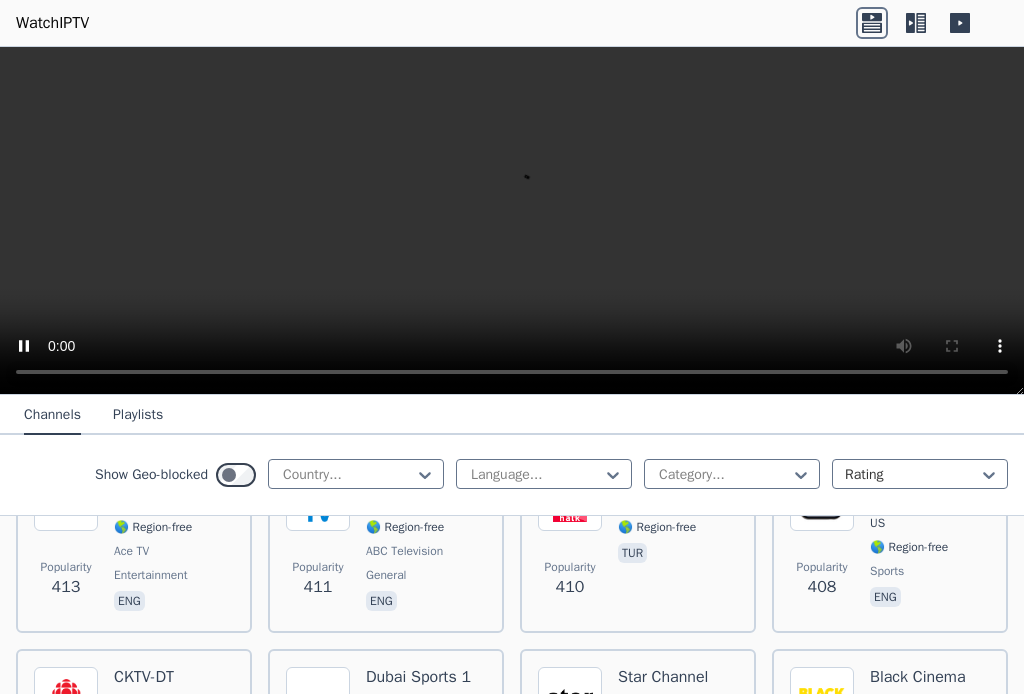 scroll, scrollTop: 8628, scrollLeft: 0, axis: vertical 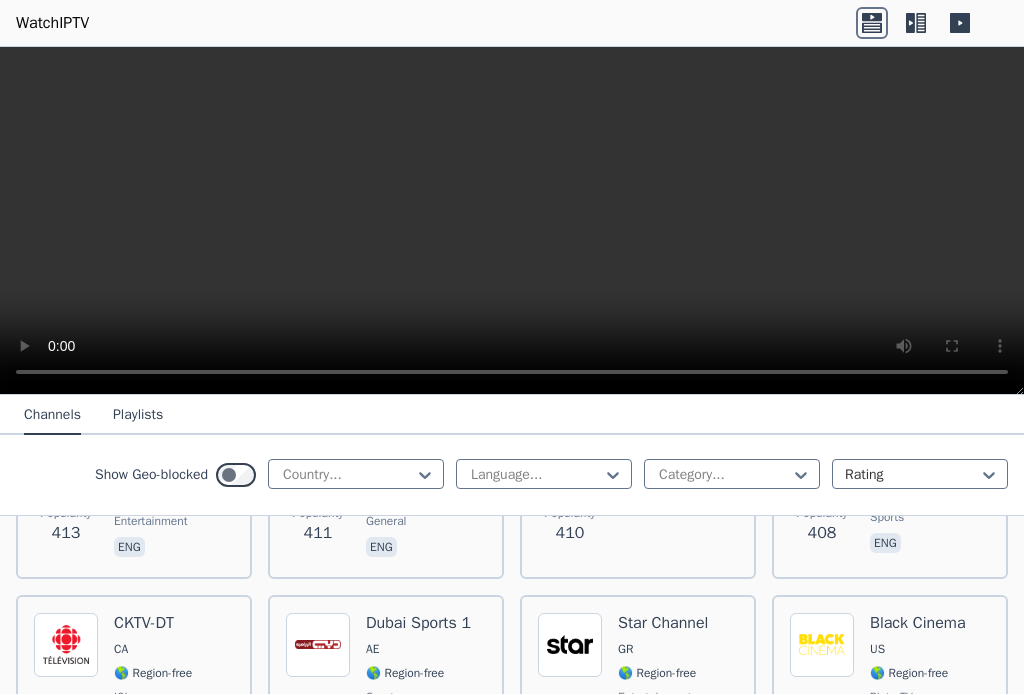 click on "🌎 Region-free" at bounding box center [657, 474] 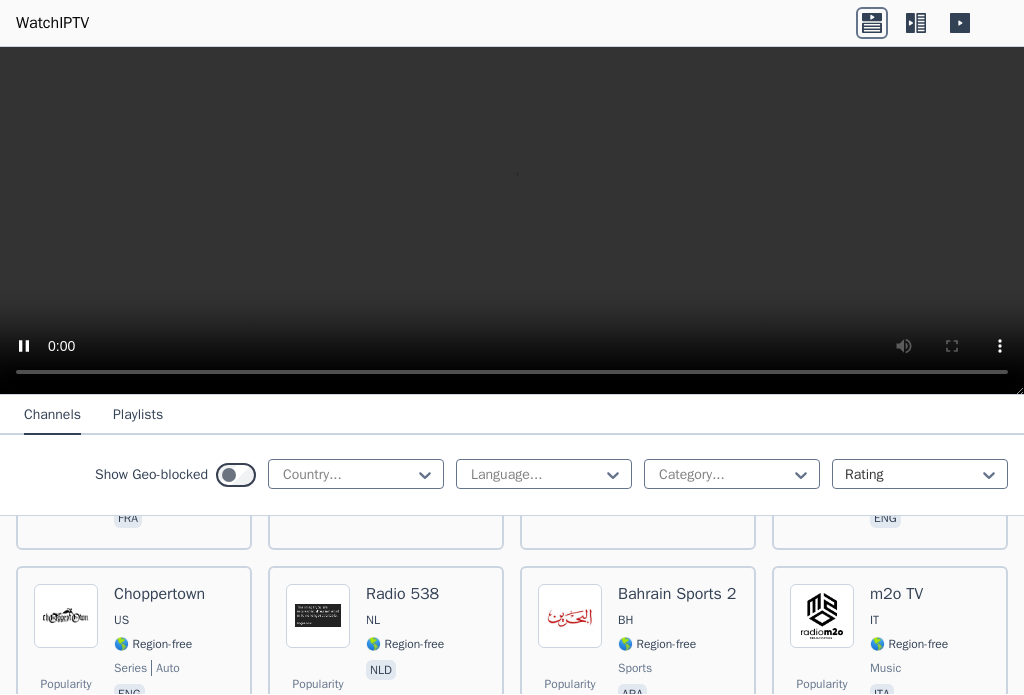 scroll, scrollTop: 8858, scrollLeft: 0, axis: vertical 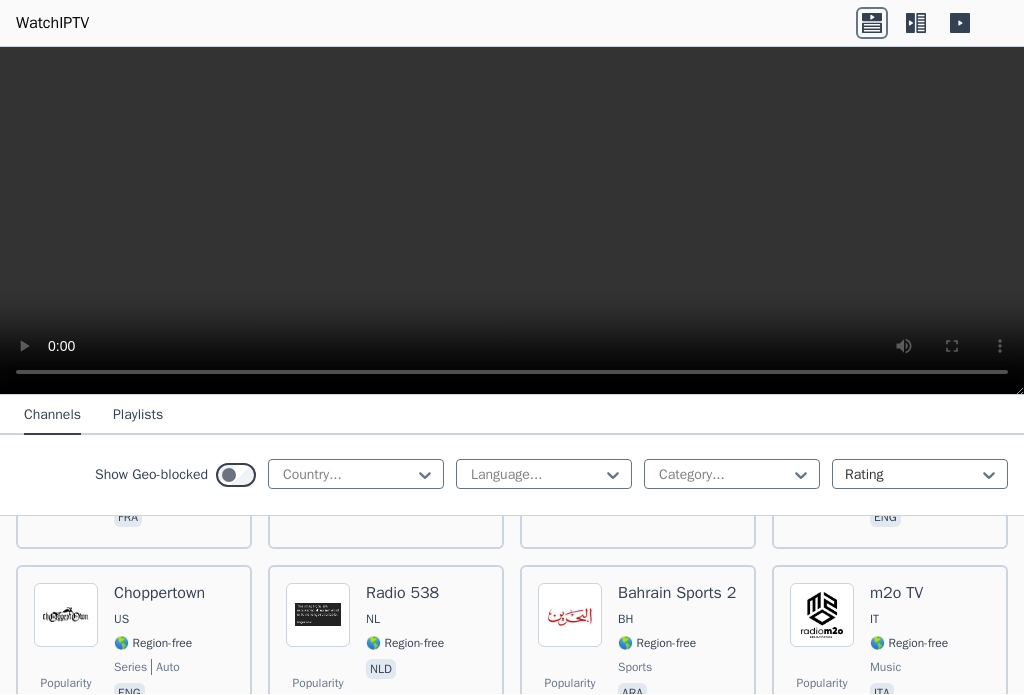 click on "🌎 Region-free" at bounding box center (909, 444) 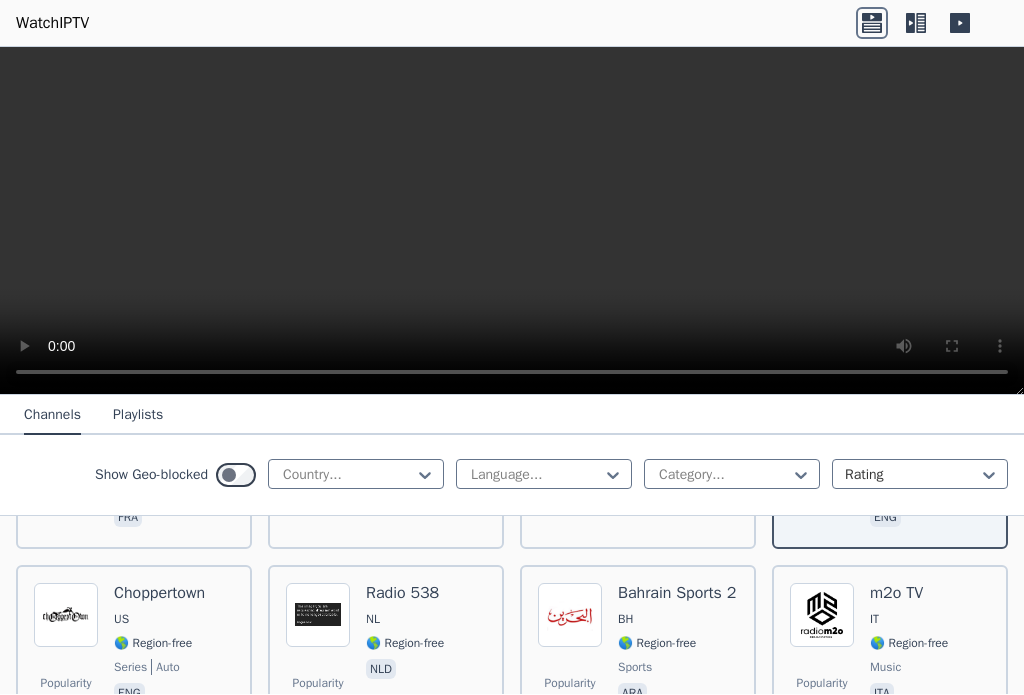 click on "🌎 Region-free" at bounding box center [657, 444] 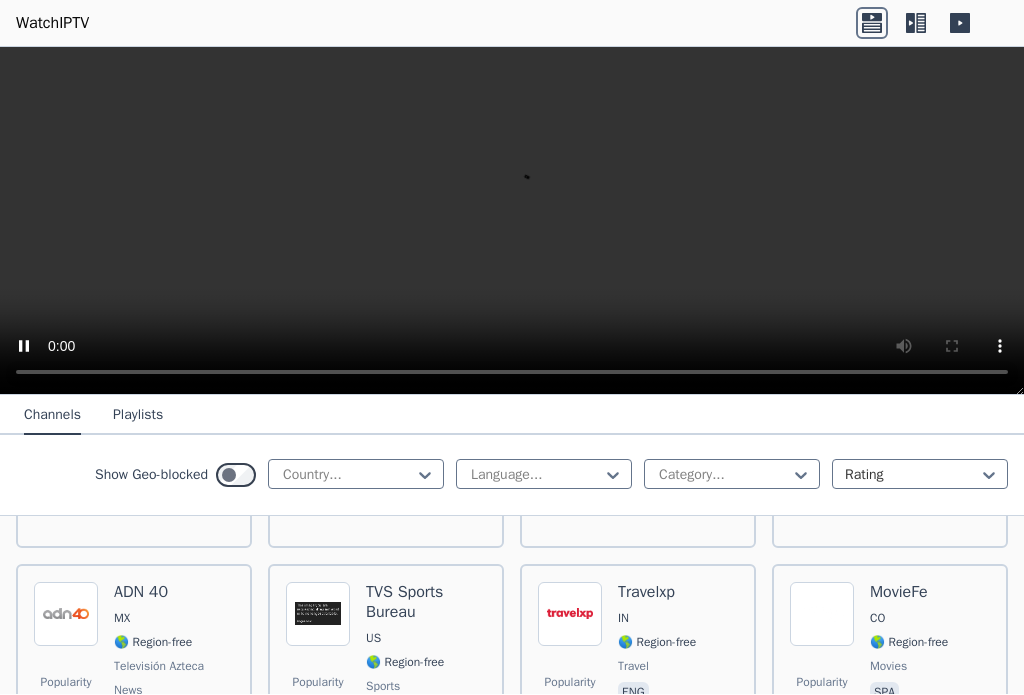 scroll, scrollTop: 9266, scrollLeft: 0, axis: vertical 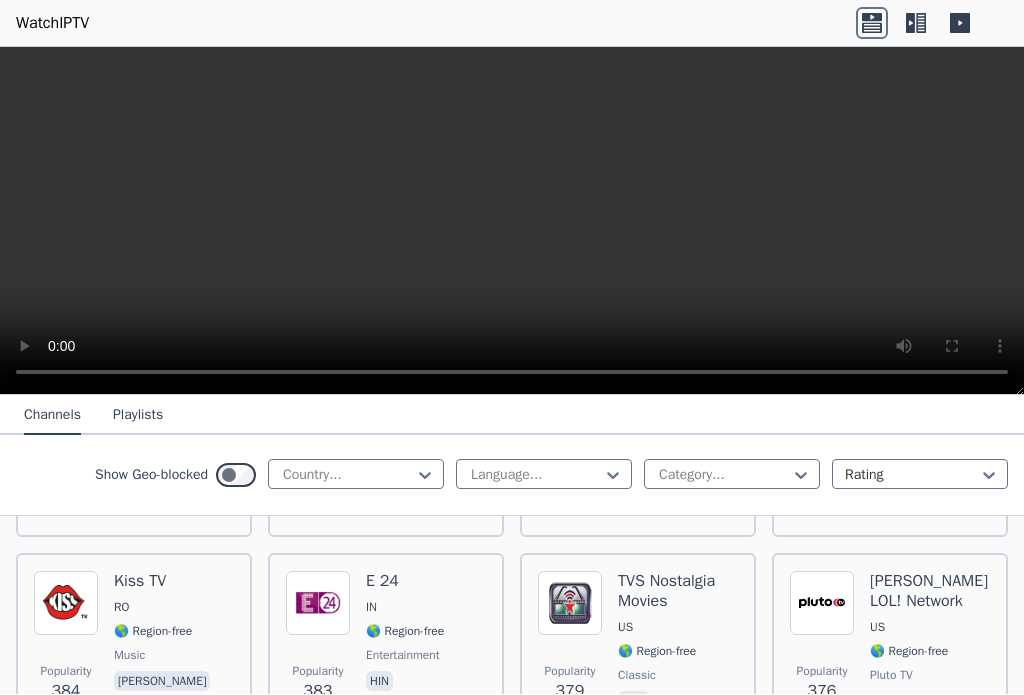 click on "MovieFe CO 🌎 Region-free movies spa" at bounding box center (909, 446) 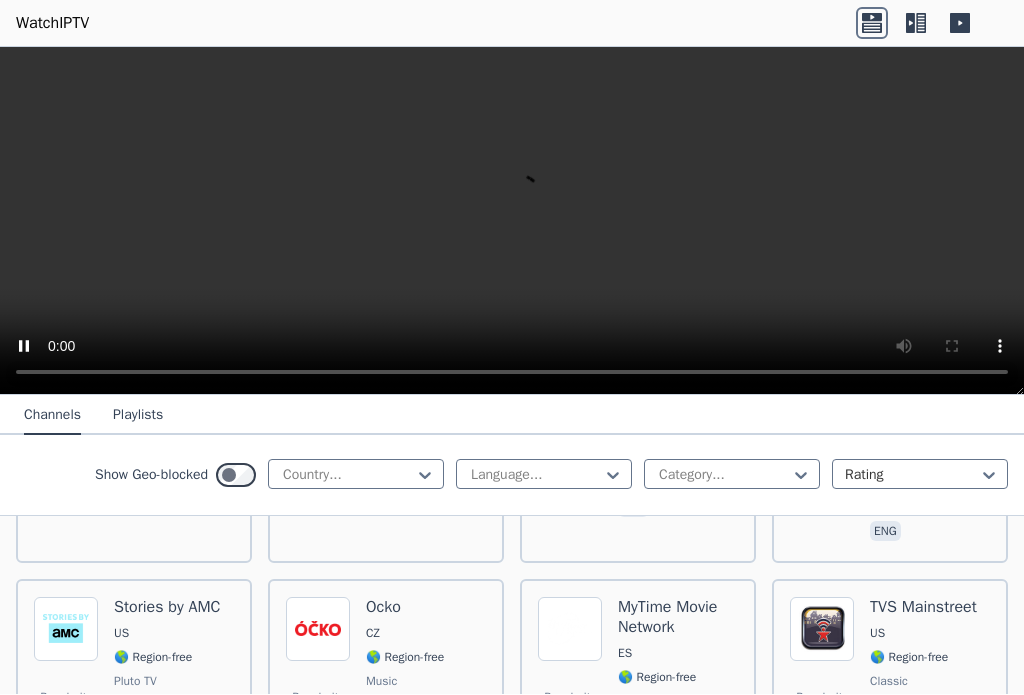 scroll, scrollTop: 9458, scrollLeft: 0, axis: vertical 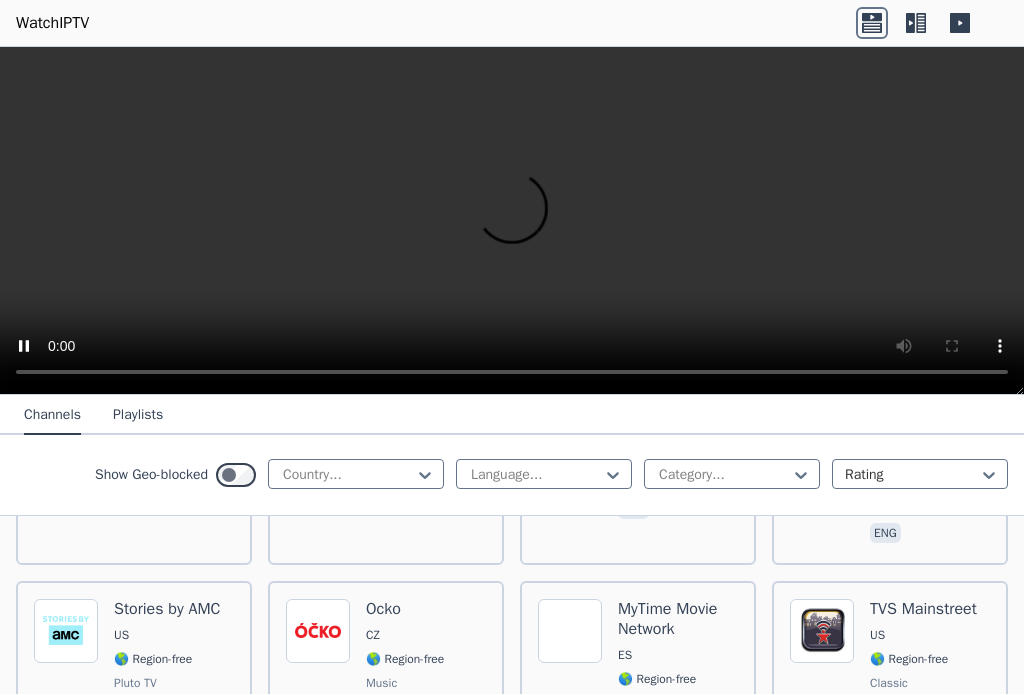 click on "🌎 Region-free" at bounding box center [405, 440] 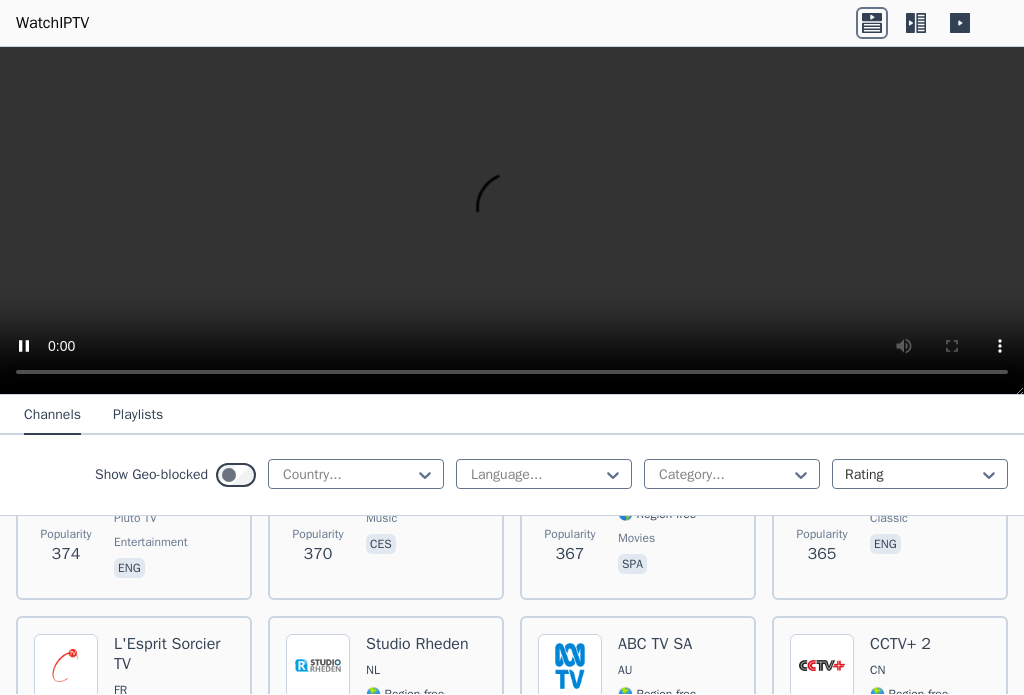 scroll, scrollTop: 9646, scrollLeft: 0, axis: vertical 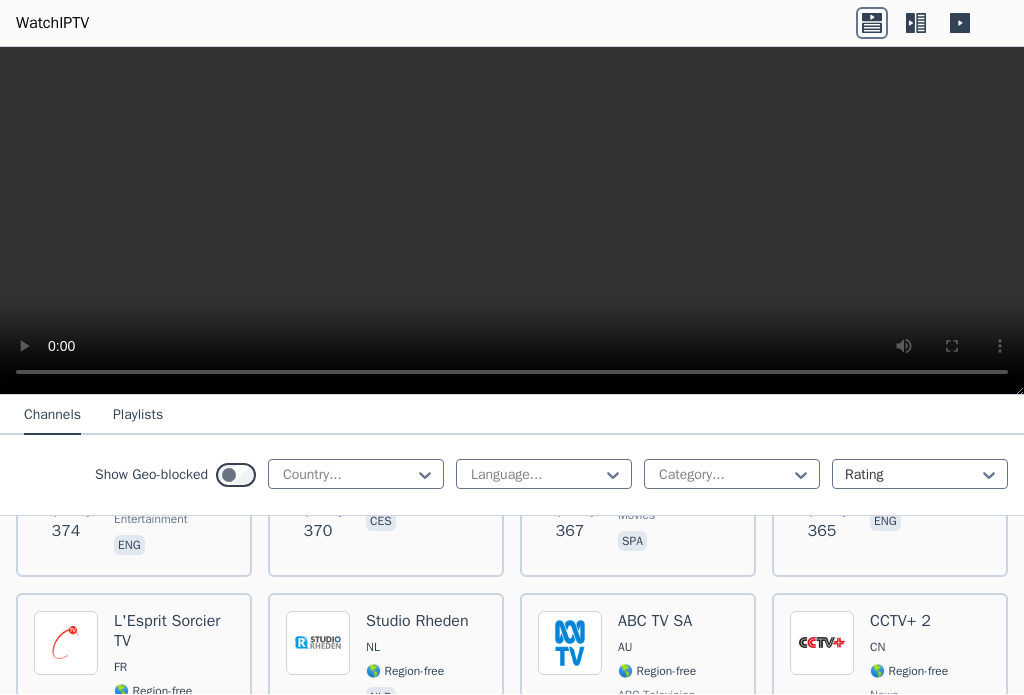 click at bounding box center [512, 222] 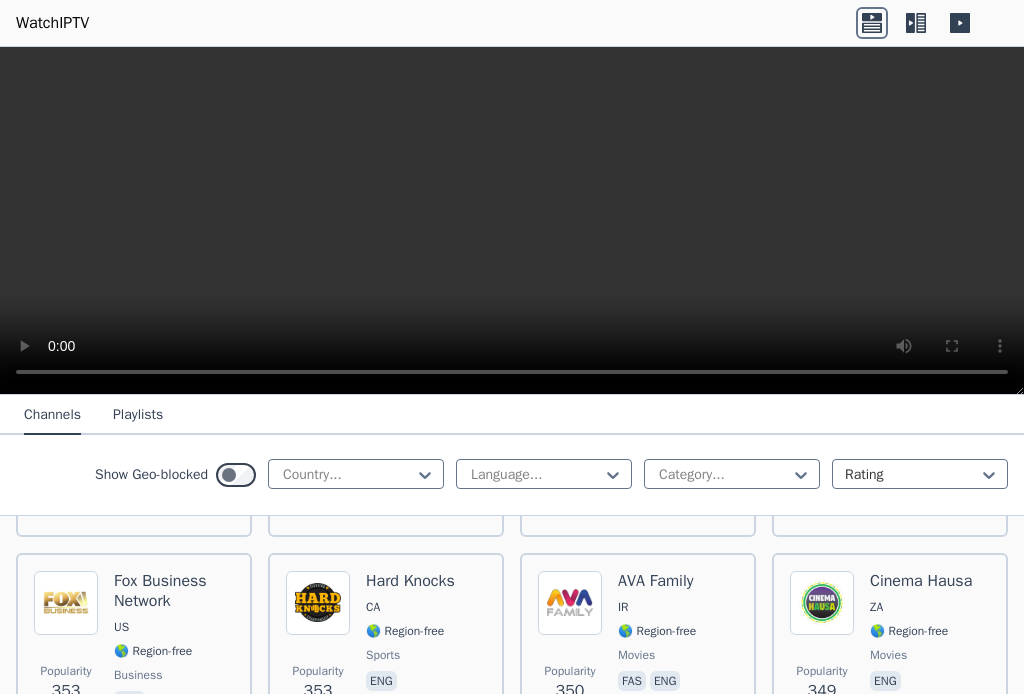 scroll, scrollTop: 9887, scrollLeft: 0, axis: vertical 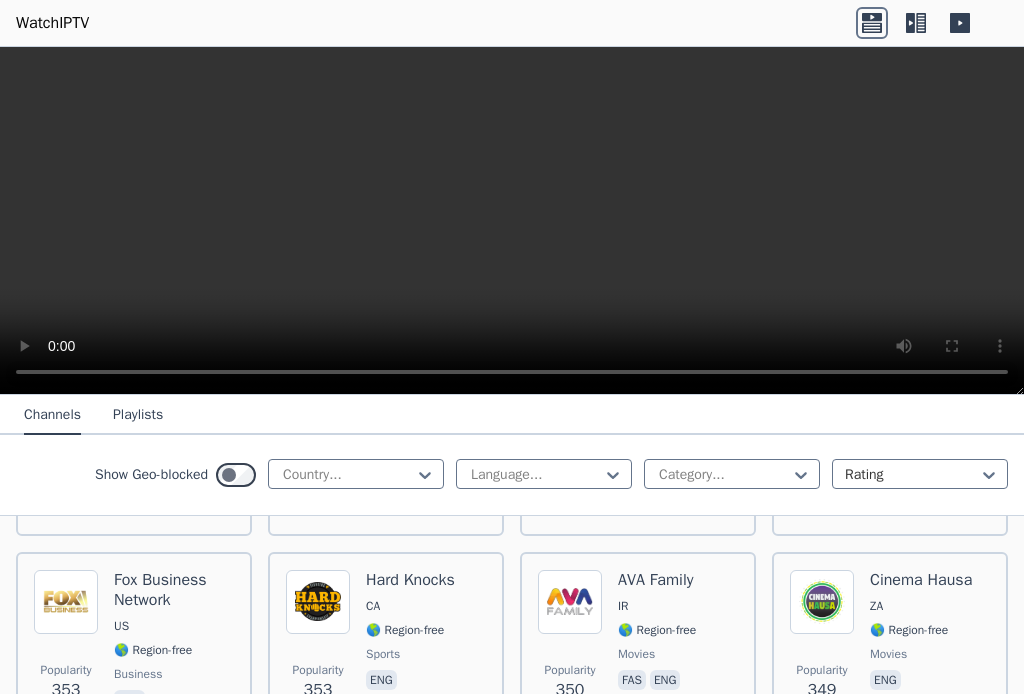 click on "Studio Rheden NL 🌎 Region-free nld" at bounding box center (417, 445) 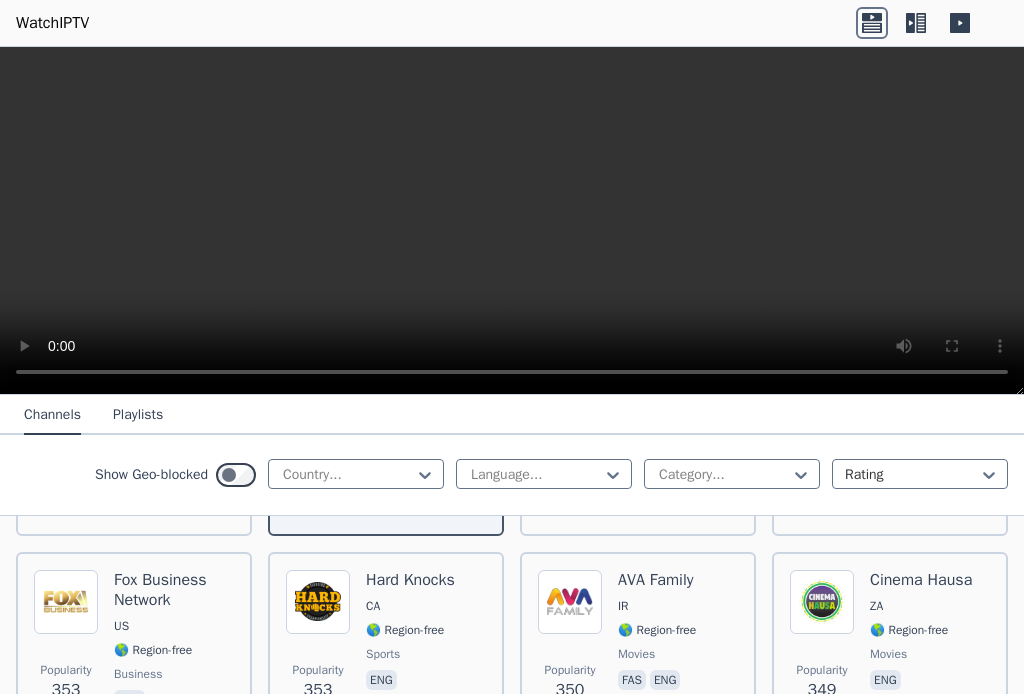 click on "FR" at bounding box center [174, 427] 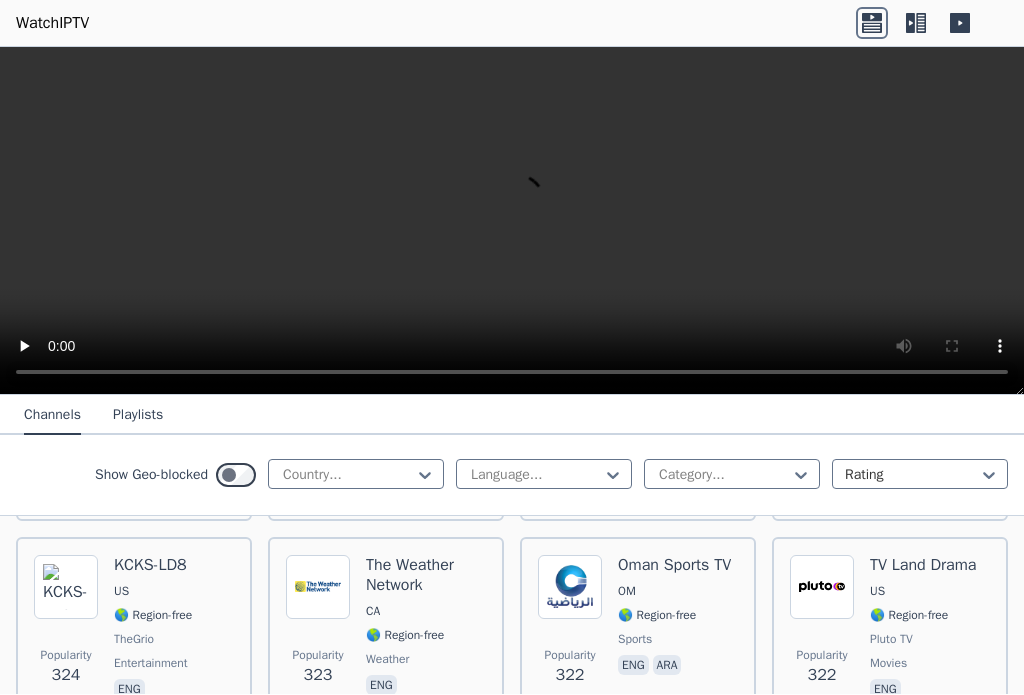 scroll, scrollTop: 10963, scrollLeft: 0, axis: vertical 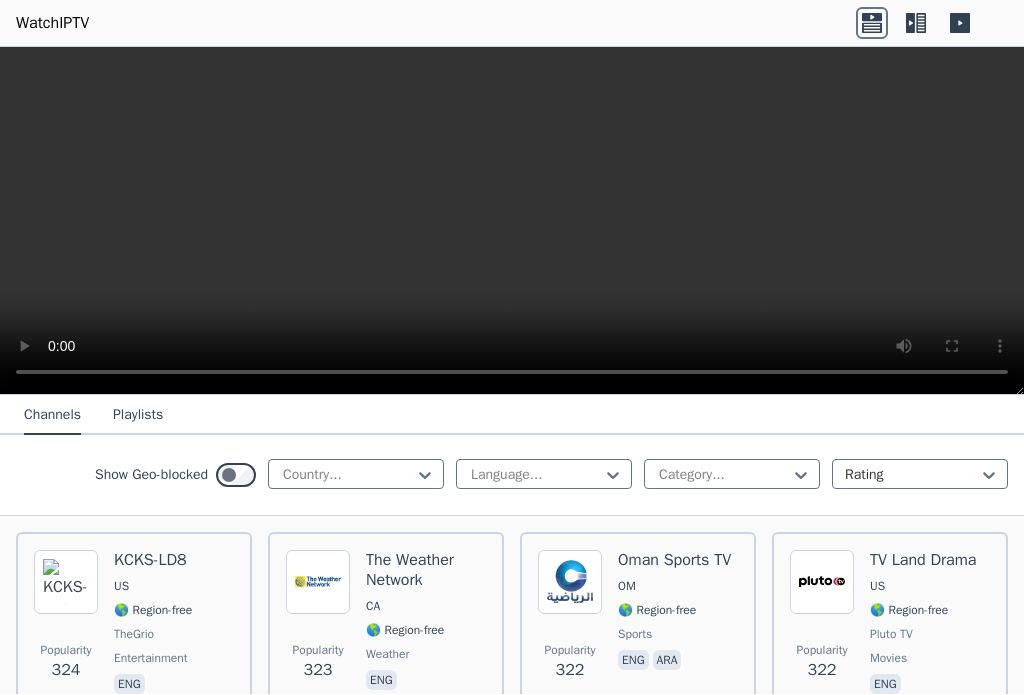 click on "Pluto TV Cinema Italiano" at bounding box center [174, 351] 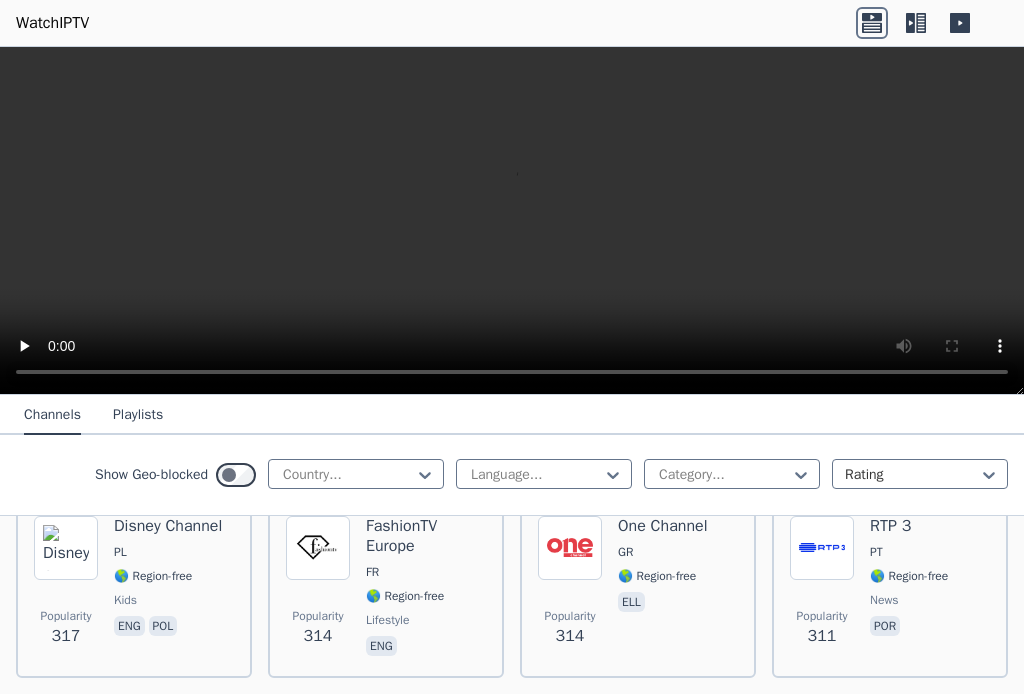 scroll, scrollTop: 11199, scrollLeft: 0, axis: vertical 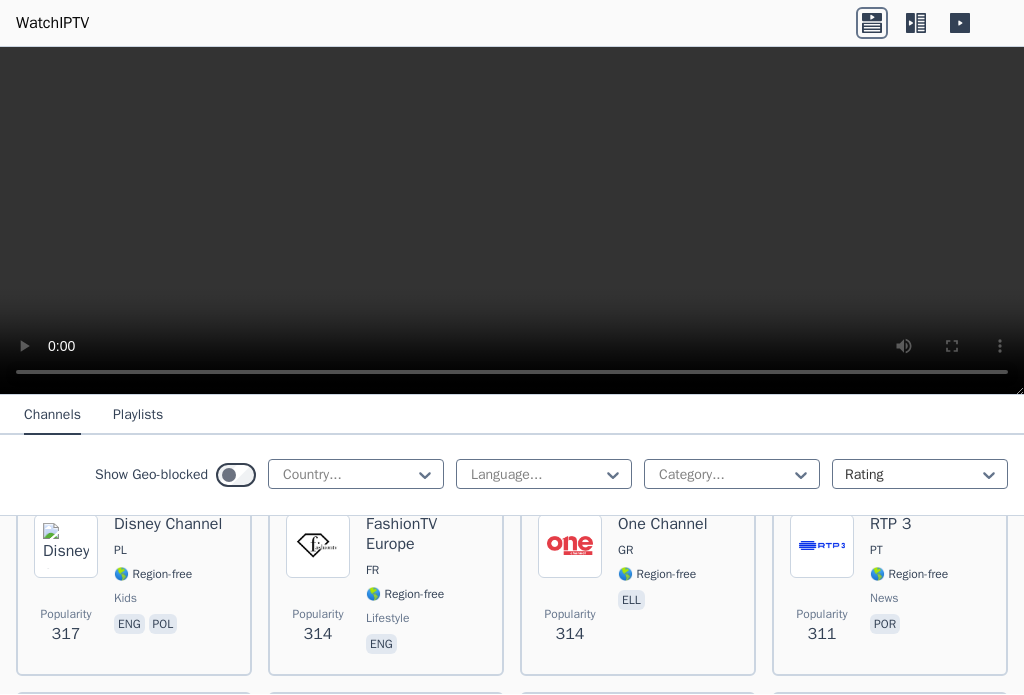 click on "TV Land Drama US 🌎 Region-free Pluto TV movies eng" at bounding box center [923, 389] 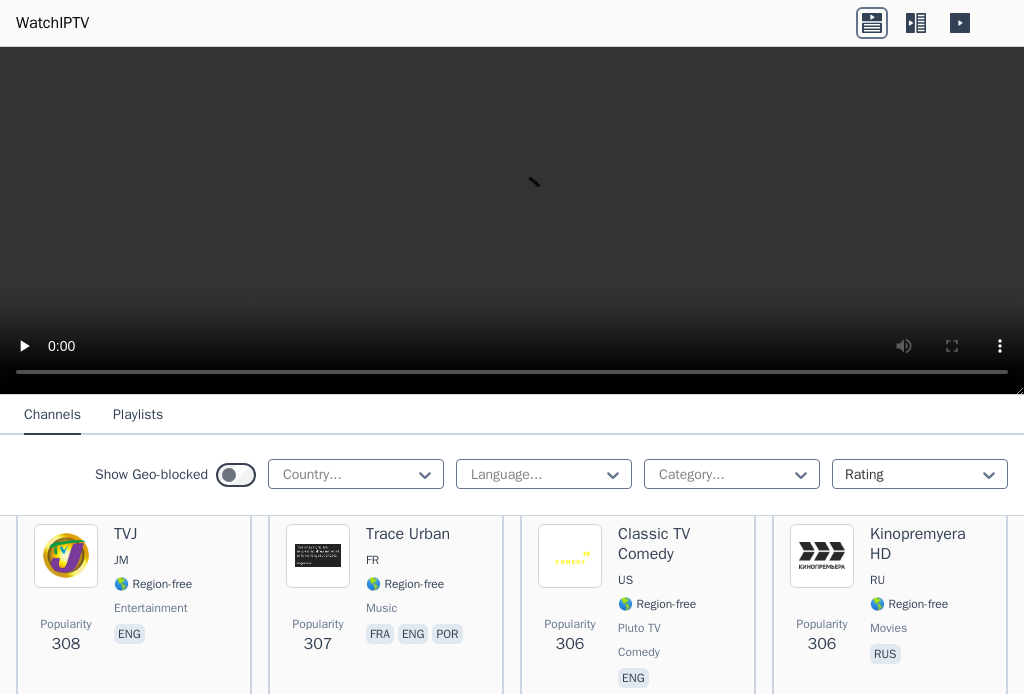 scroll, scrollTop: 11393, scrollLeft: 0, axis: vertical 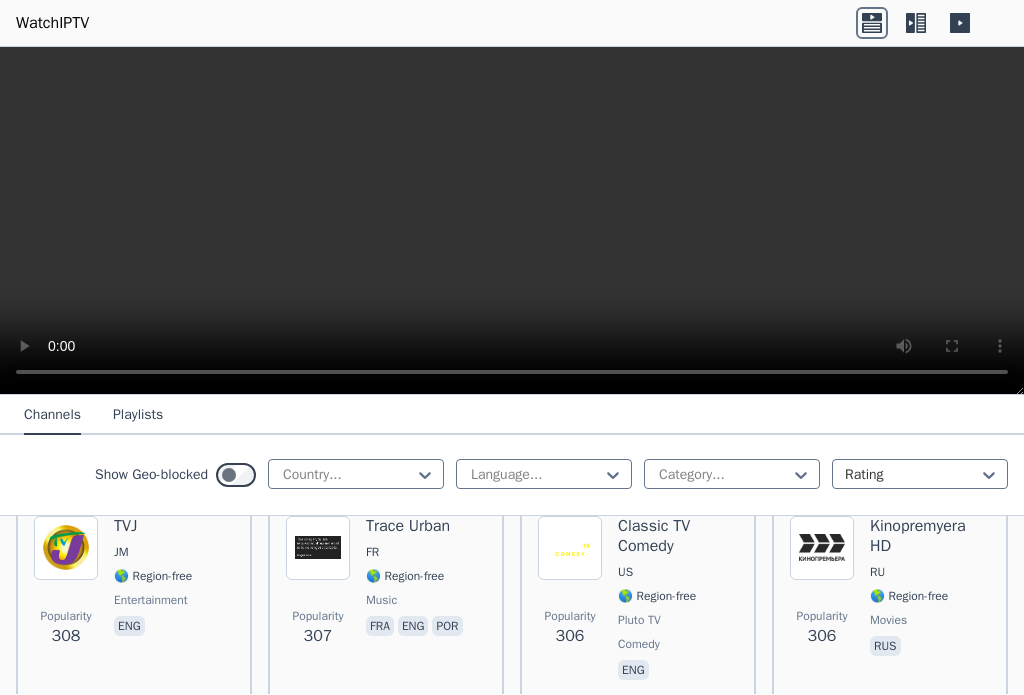 click on "FR" at bounding box center (426, 377) 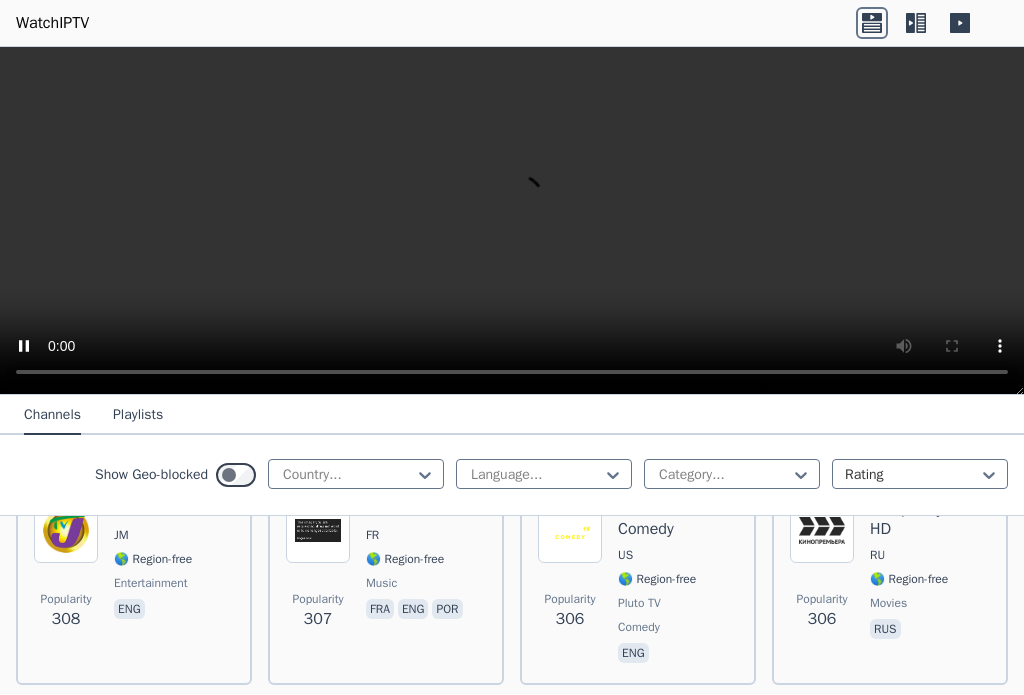 scroll, scrollTop: 11409, scrollLeft: 0, axis: vertical 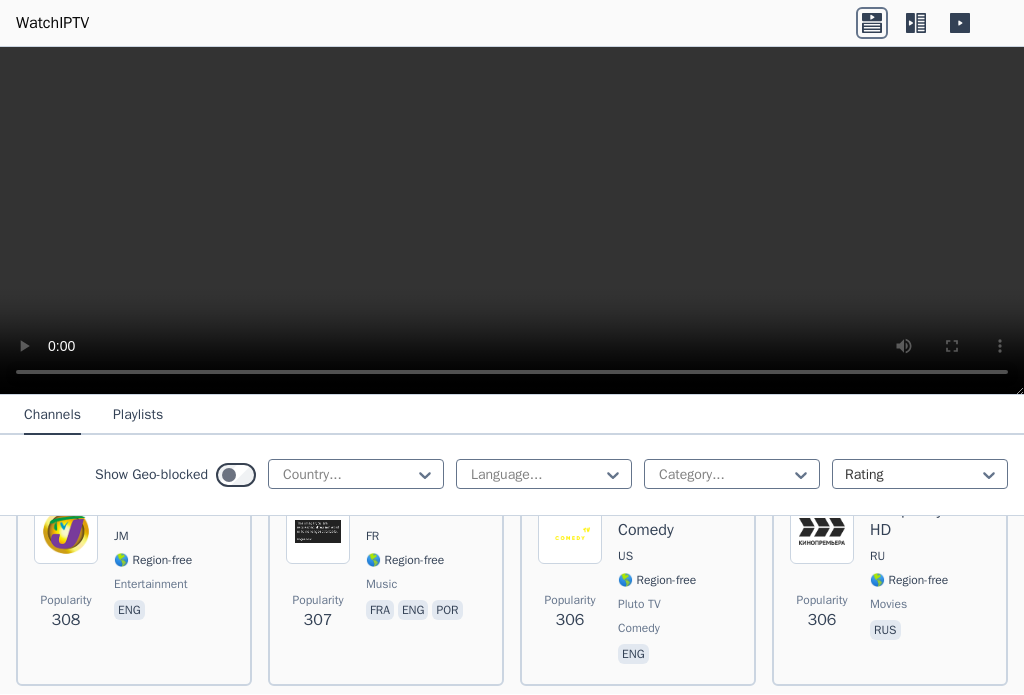 click on "🌎 Region-free" at bounding box center (657, 365) 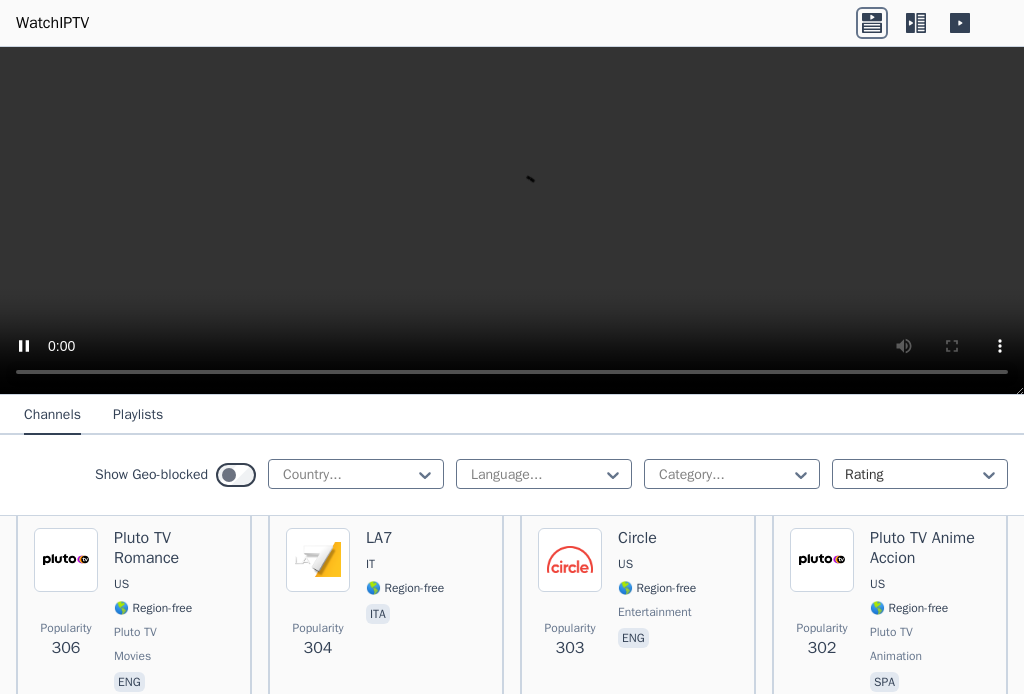scroll, scrollTop: 11630, scrollLeft: 0, axis: vertical 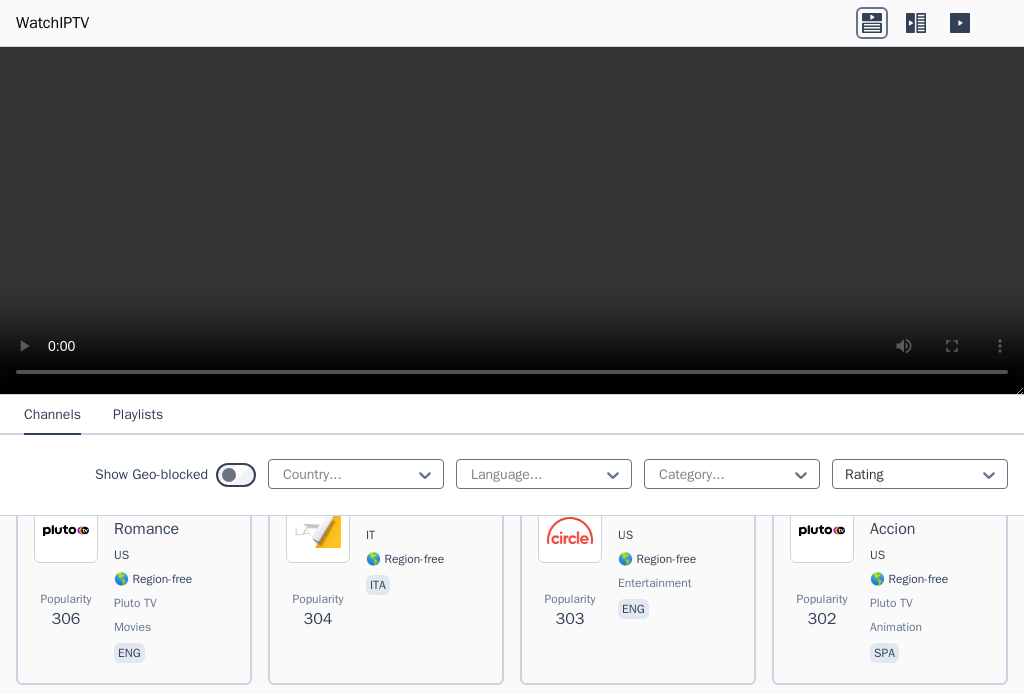click on "Kinopremyera HD RU 🌎 Region-free movies rus" at bounding box center (930, 364) 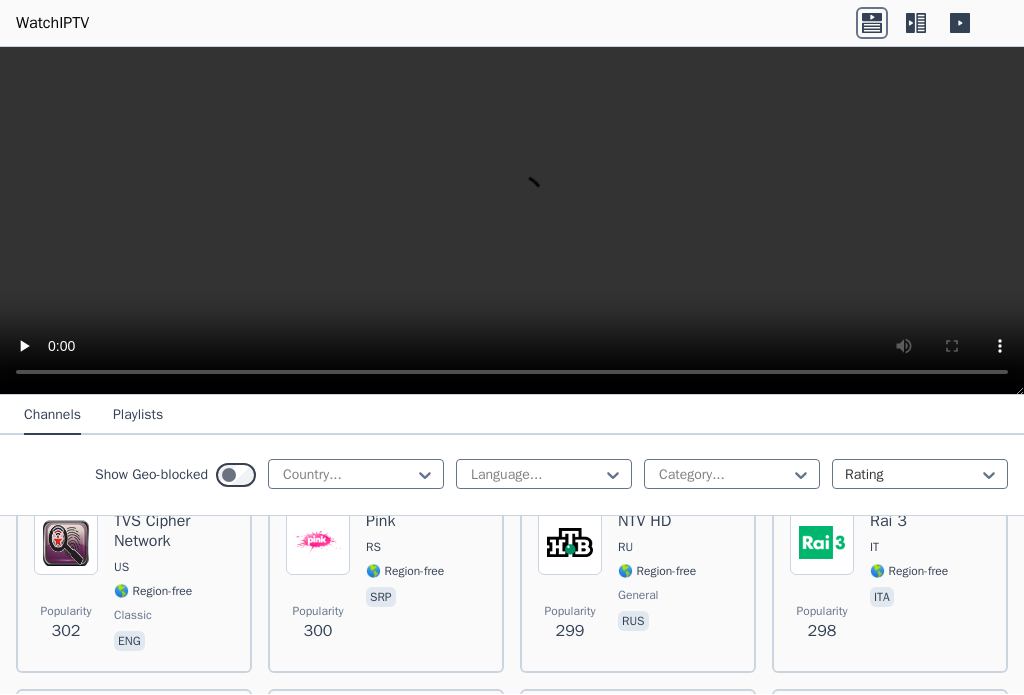 scroll, scrollTop: 11833, scrollLeft: 0, axis: vertical 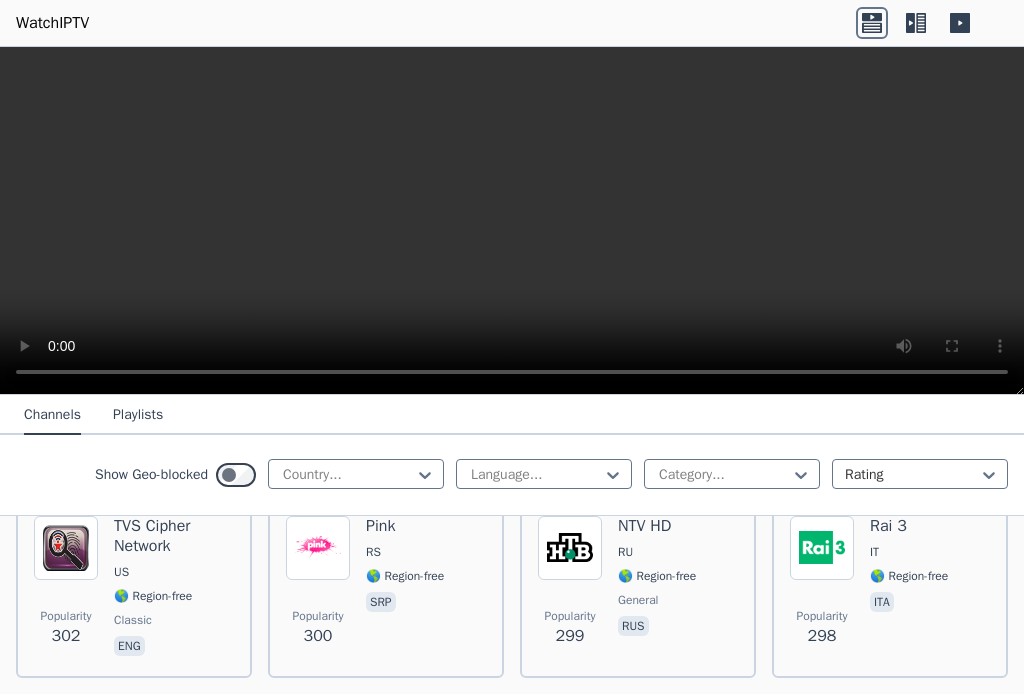 click on "Pluto TV Romance US 🌎 Region-free Pluto TV movies eng" at bounding box center [174, 381] 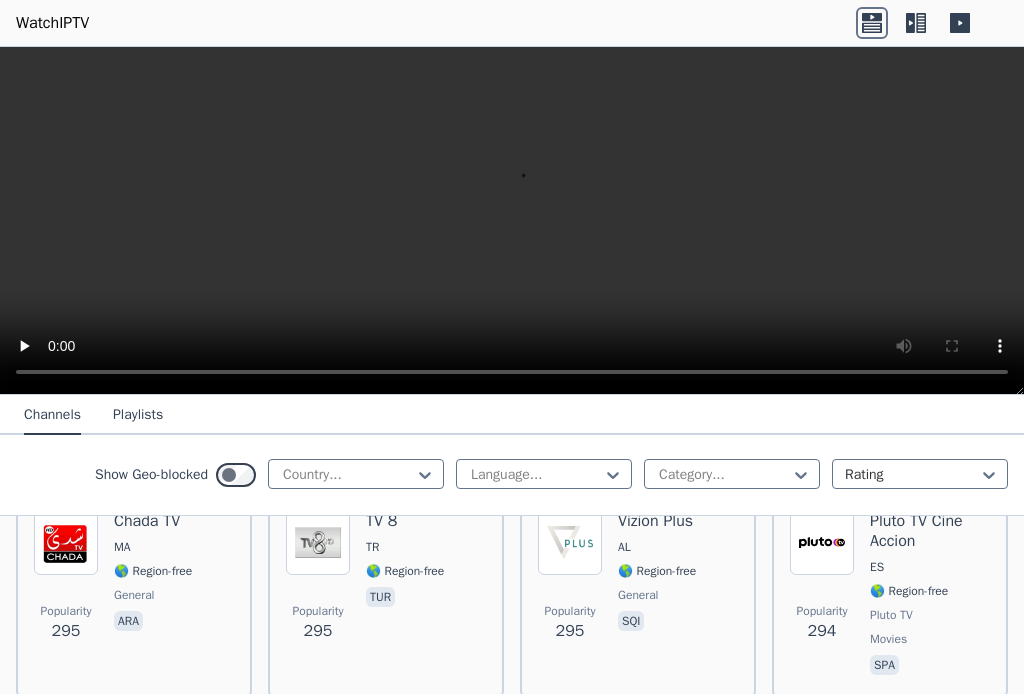 scroll, scrollTop: 12033, scrollLeft: 0, axis: vertical 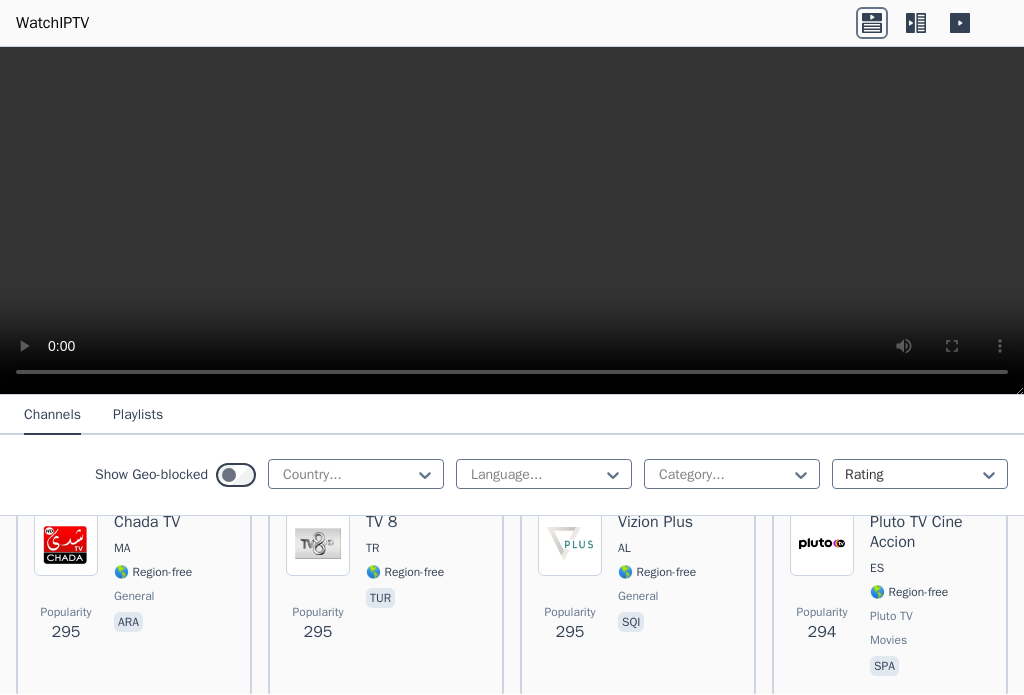 click at bounding box center (512, 222) 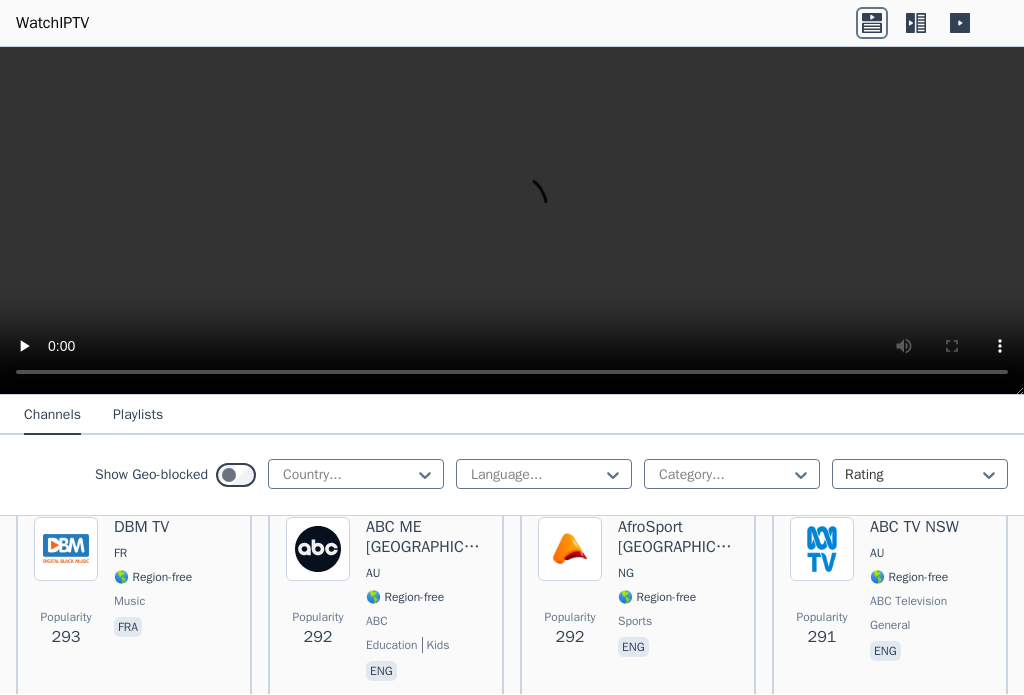 scroll, scrollTop: 12244, scrollLeft: 0, axis: vertical 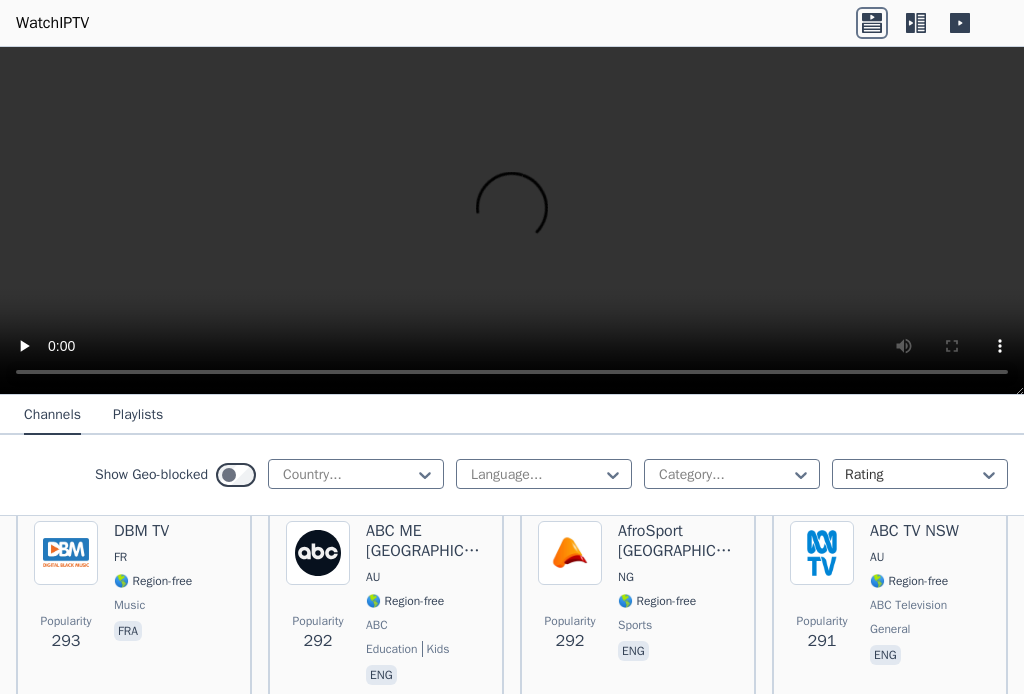 click on "ES" at bounding box center (930, 358) 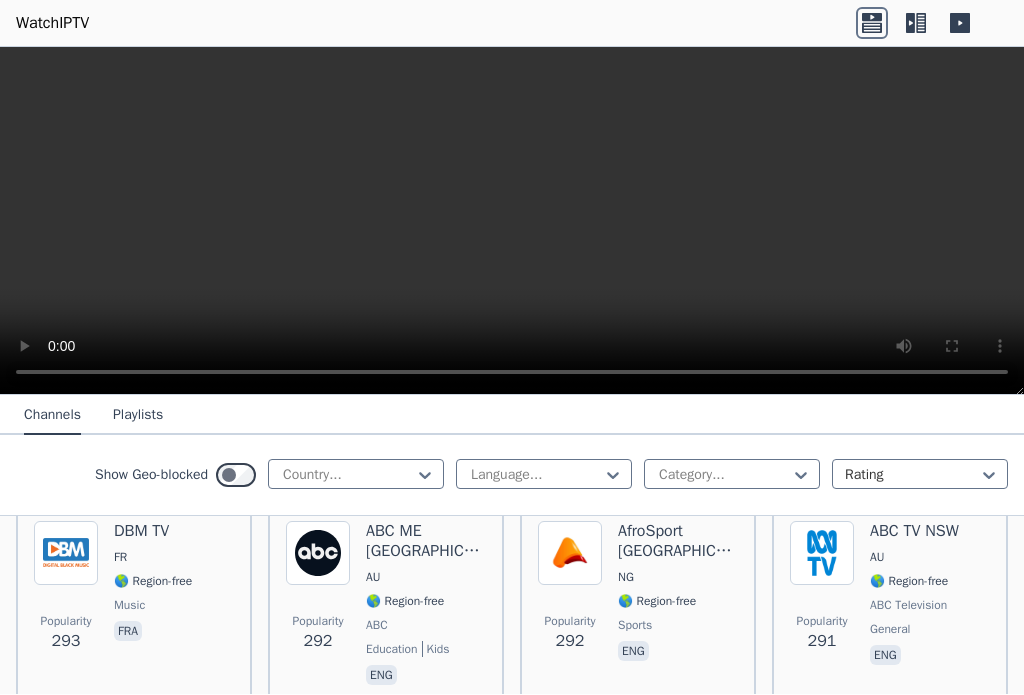 click on "Vizion Plus AL 🌎 Region-free general sqi" at bounding box center (657, 386) 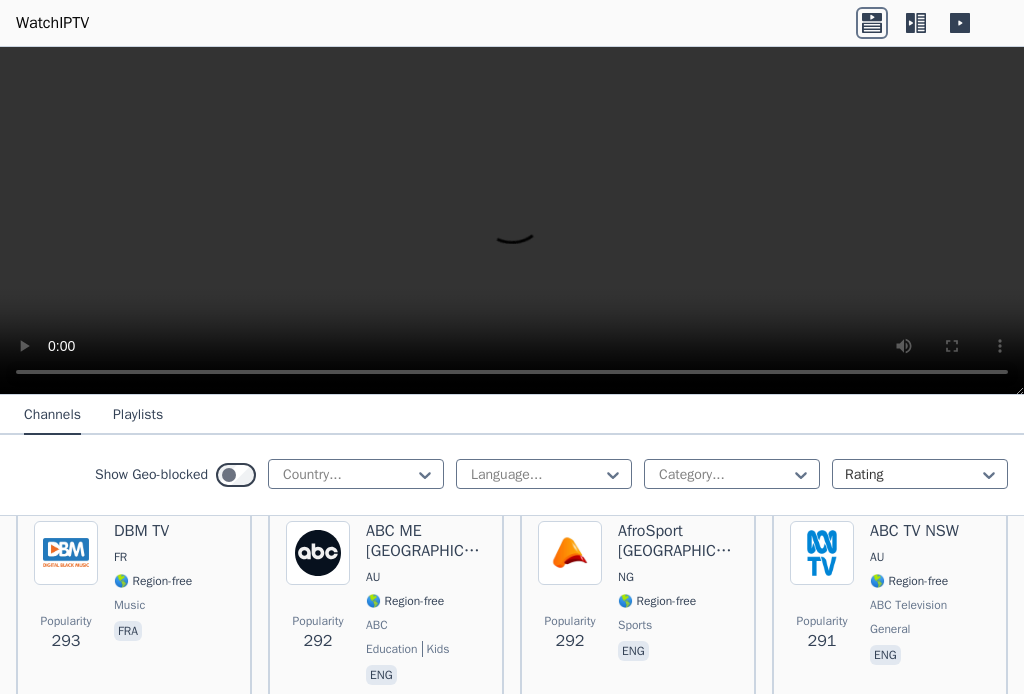 click on "🌎 Region-free" at bounding box center [405, 362] 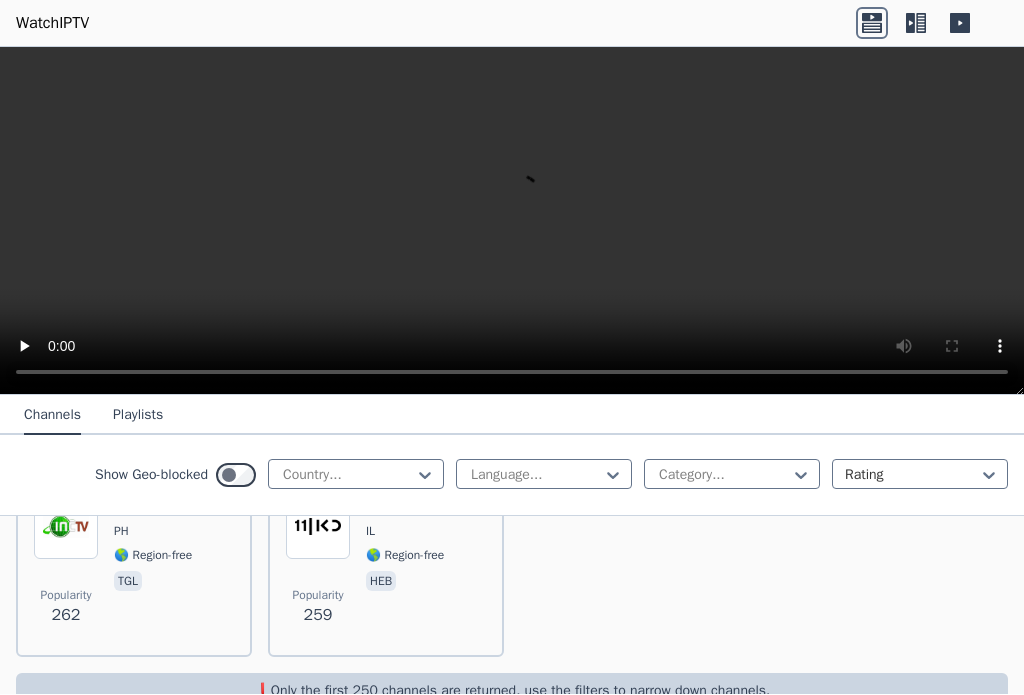 scroll, scrollTop: 12883, scrollLeft: 0, axis: vertical 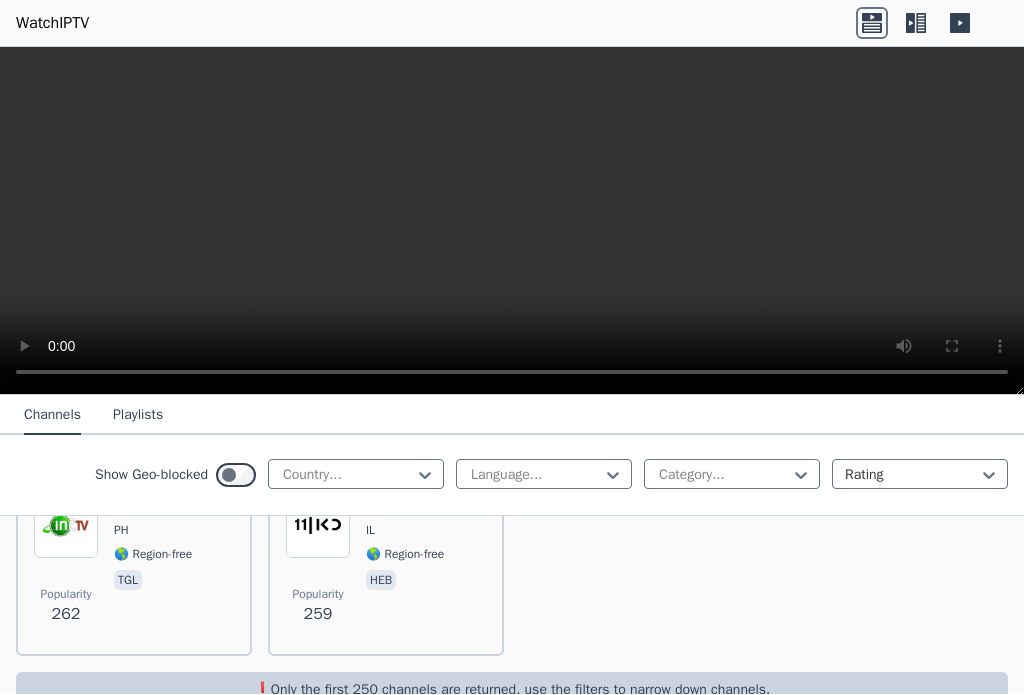 click on "🌎 Region-free" at bounding box center (153, 359) 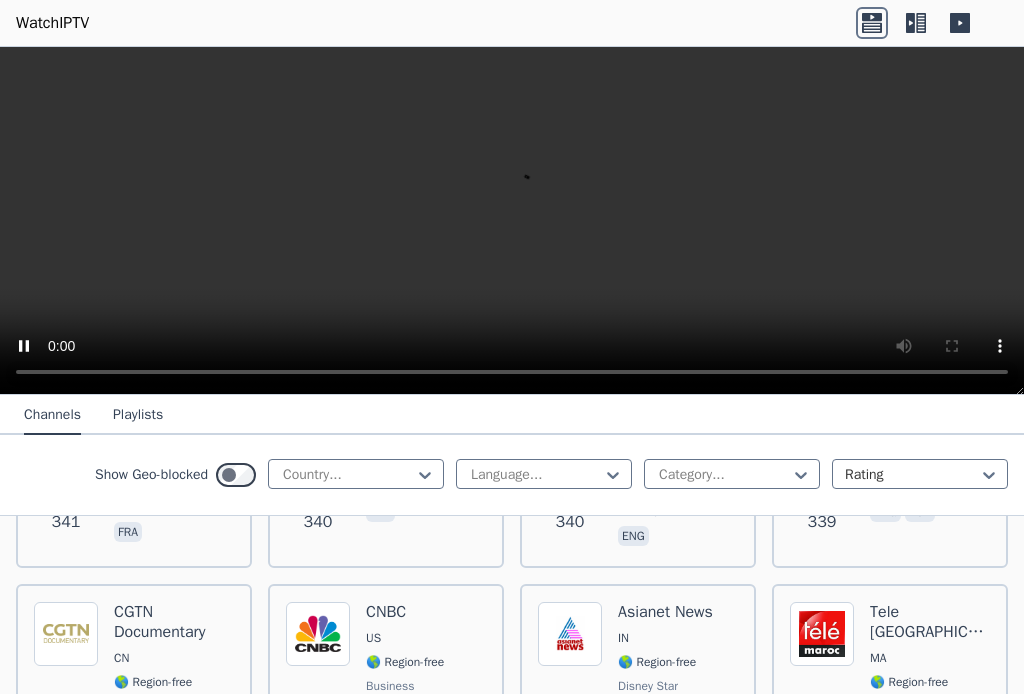 scroll, scrollTop: 10469, scrollLeft: 0, axis: vertical 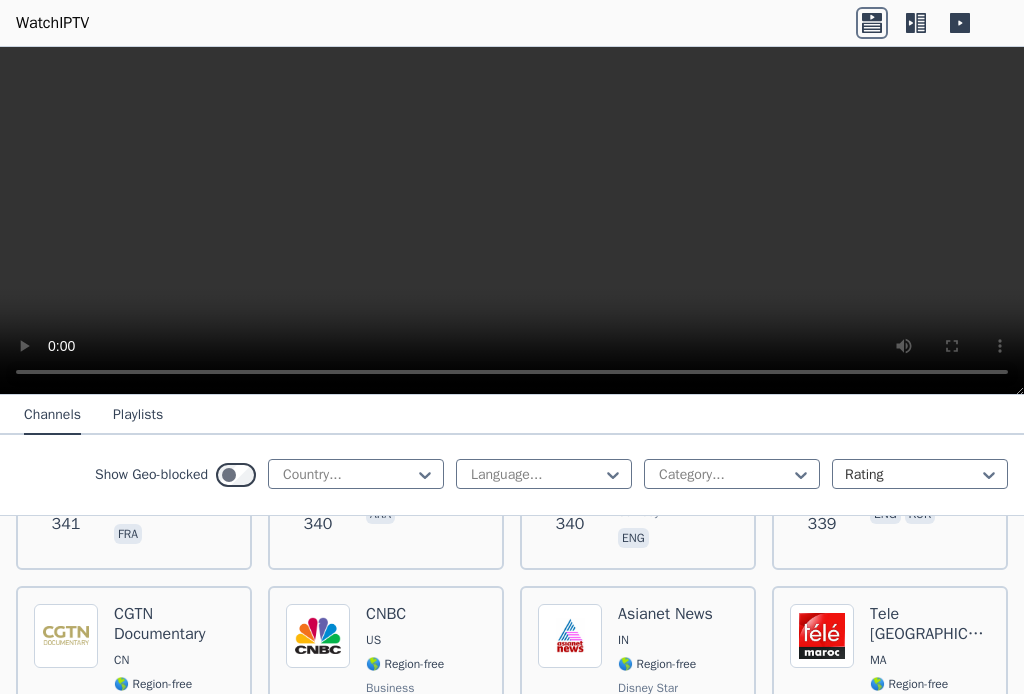 click at bounding box center (512, 222) 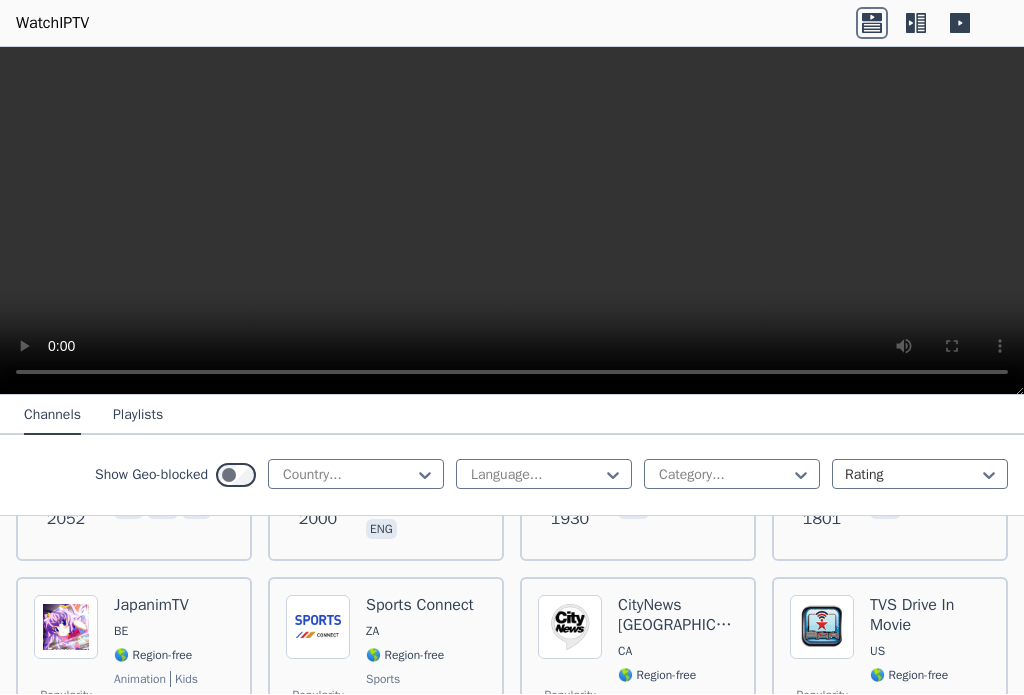 scroll, scrollTop: 1161, scrollLeft: 0, axis: vertical 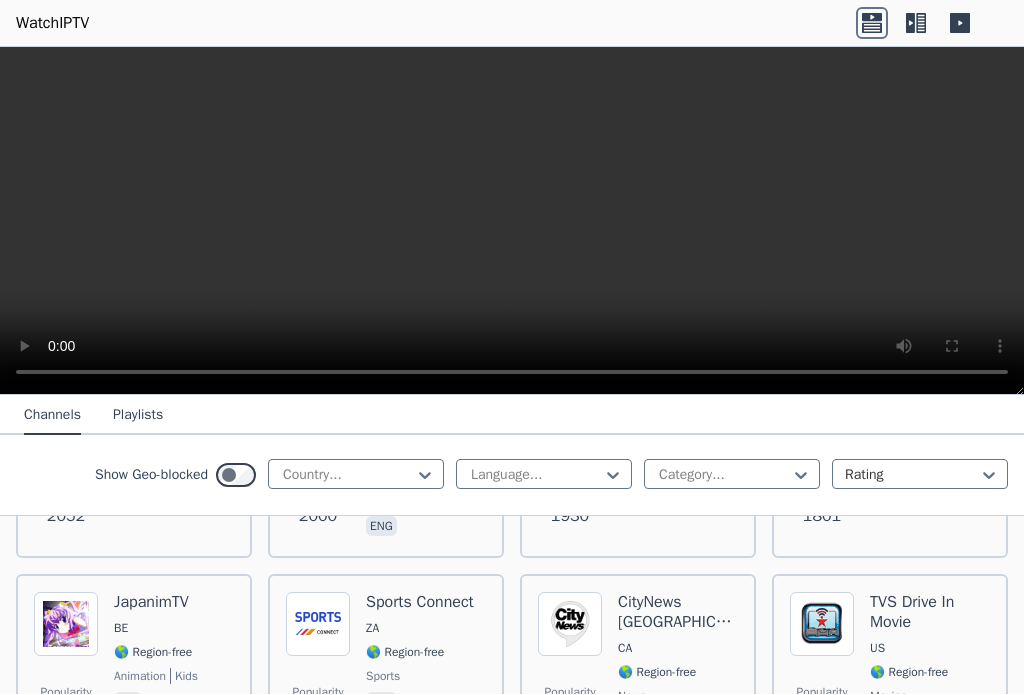 click on "TVS Drive In Movie" at bounding box center (930, 613) 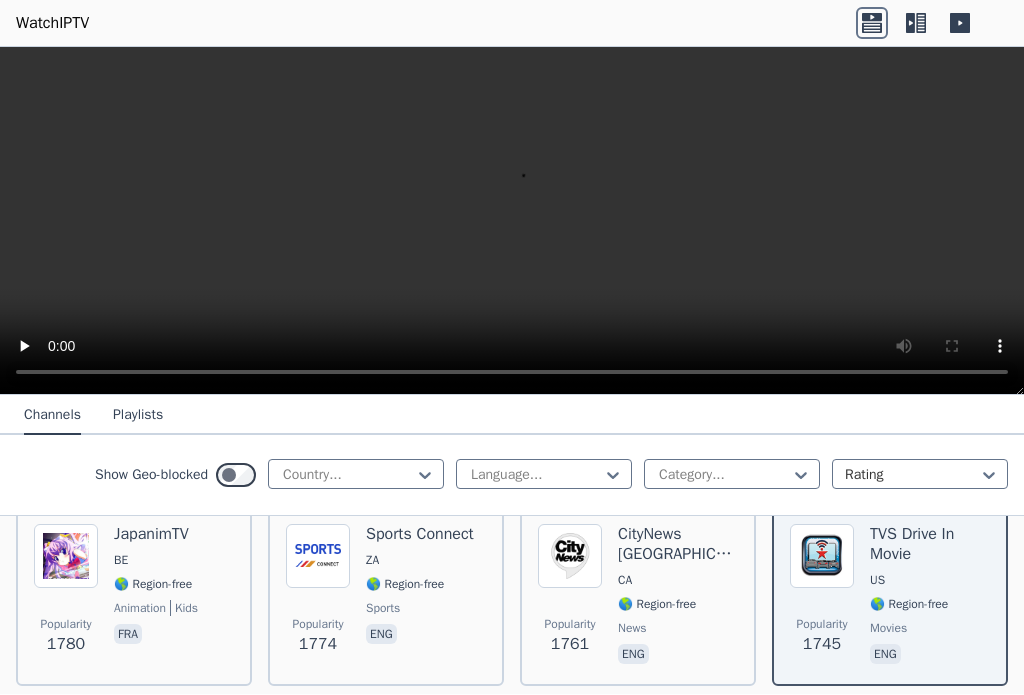 scroll, scrollTop: 1231, scrollLeft: 0, axis: vertical 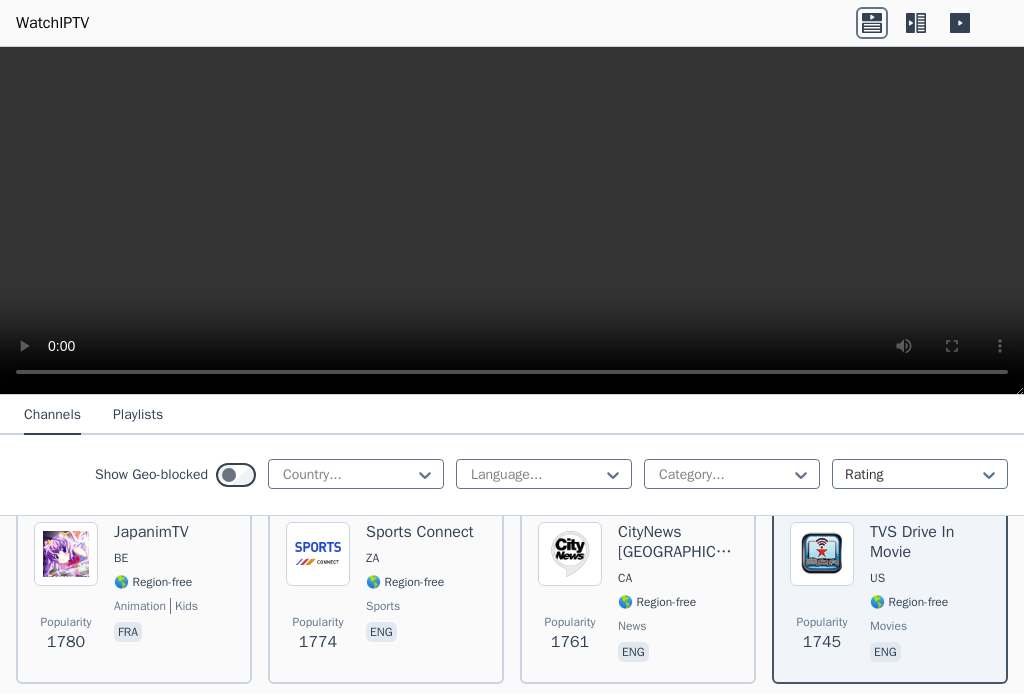 click on "JapanimTV BE 🌎 Region-free animation kids fra" at bounding box center [156, 595] 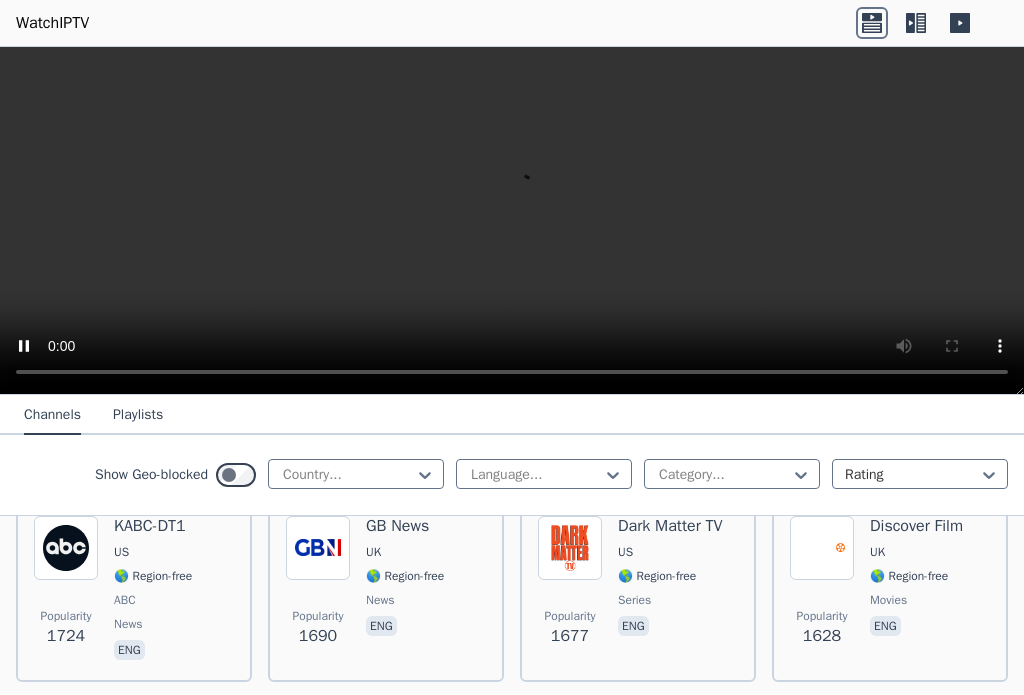 scroll, scrollTop: 1428, scrollLeft: 0, axis: vertical 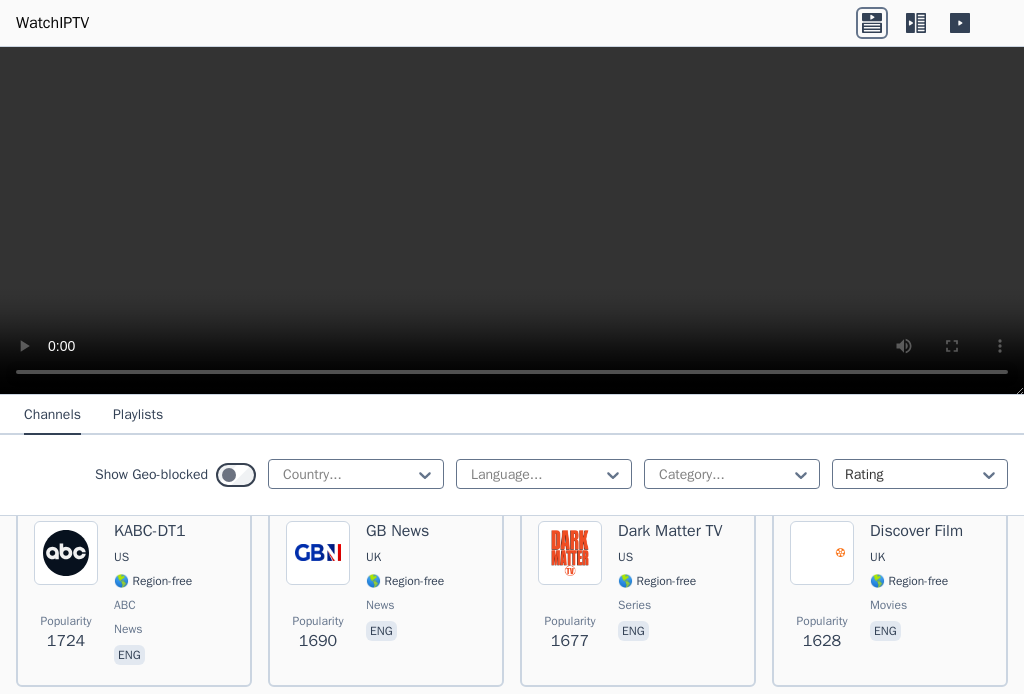 click on "UK" at bounding box center (916, 558) 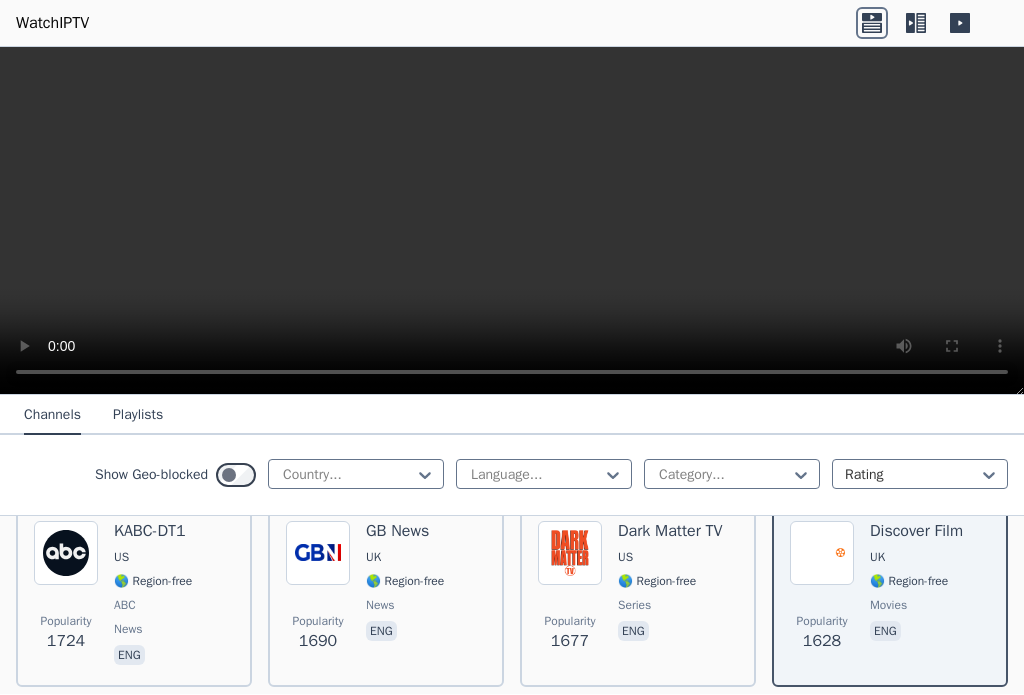 click on "US" at bounding box center (670, 558) 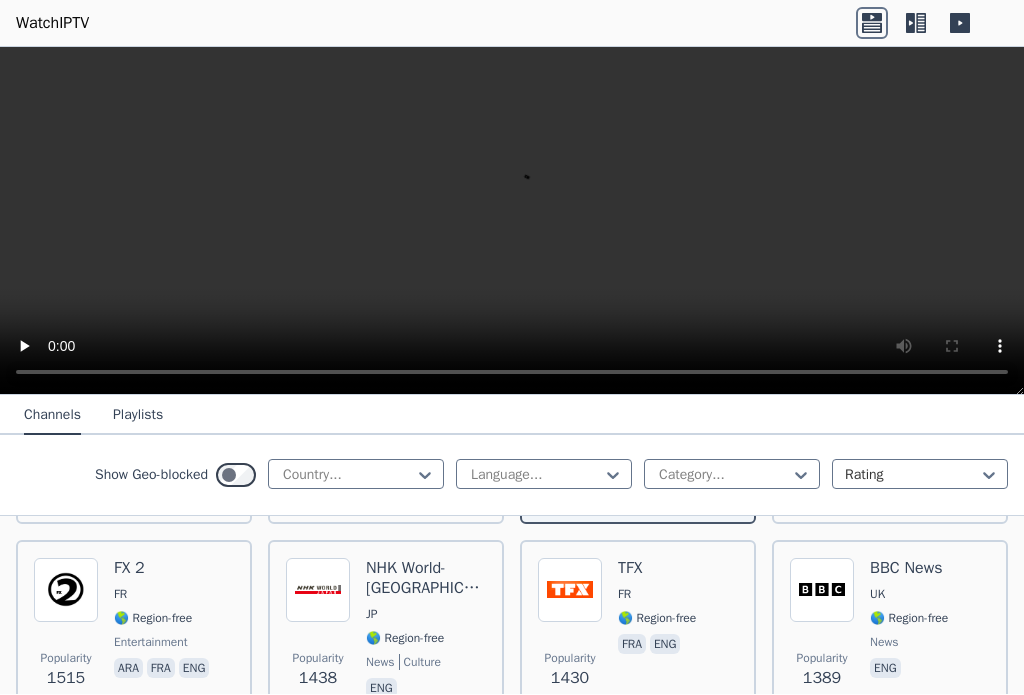 scroll, scrollTop: 1588, scrollLeft: 0, axis: vertical 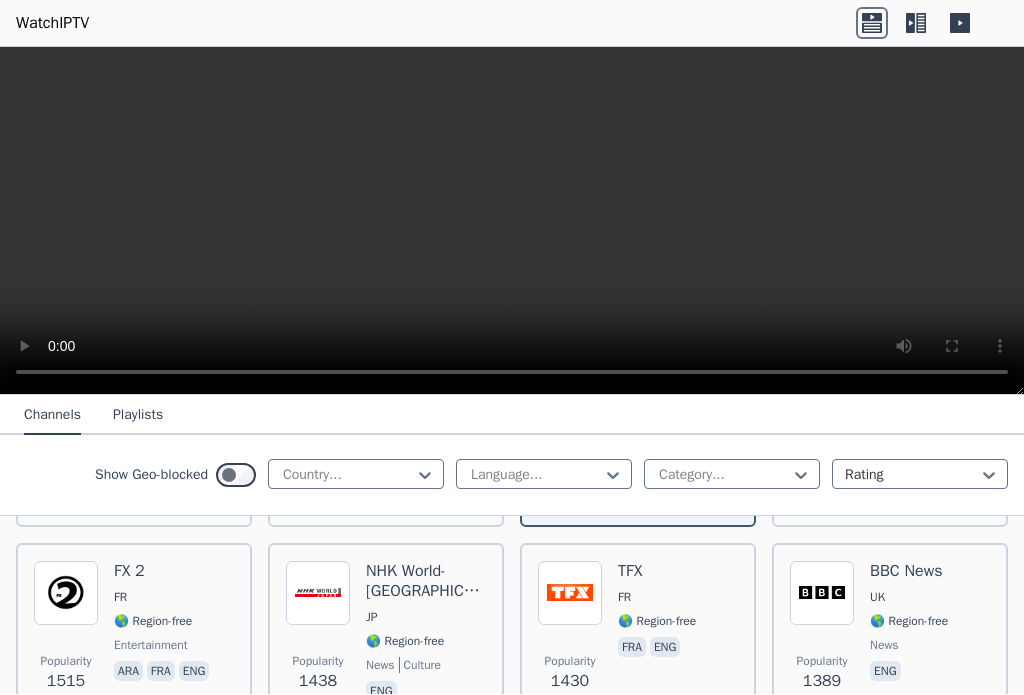click on "FR" at bounding box center [163, 598] 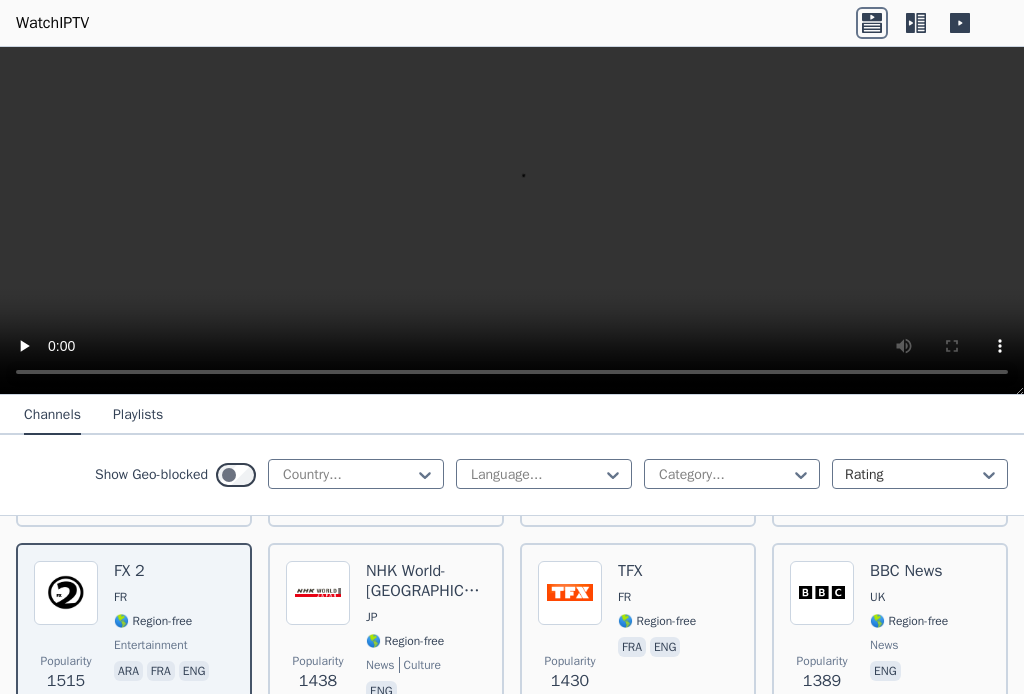 scroll, scrollTop: 1800, scrollLeft: 0, axis: vertical 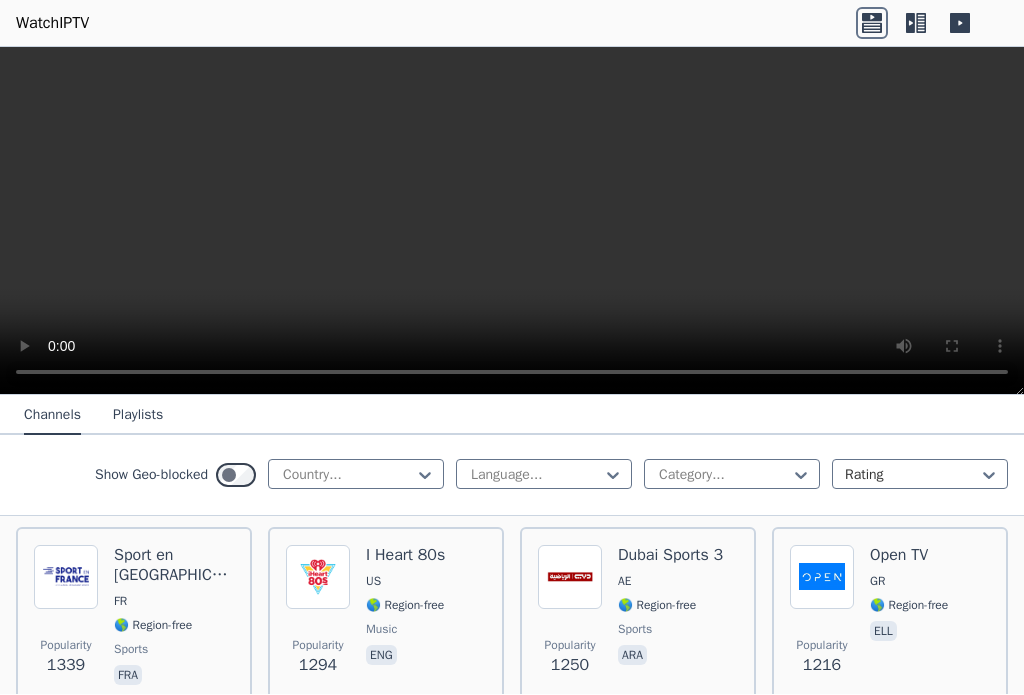 click on "🌎 Region-free" at bounding box center (909, 606) 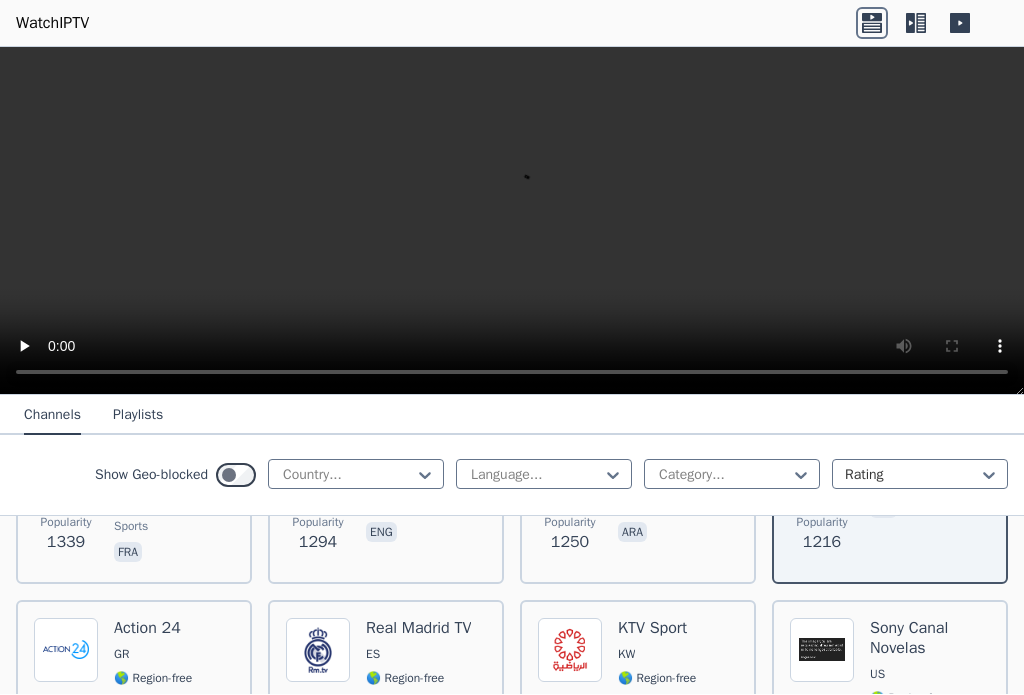 scroll, scrollTop: 1980, scrollLeft: 0, axis: vertical 